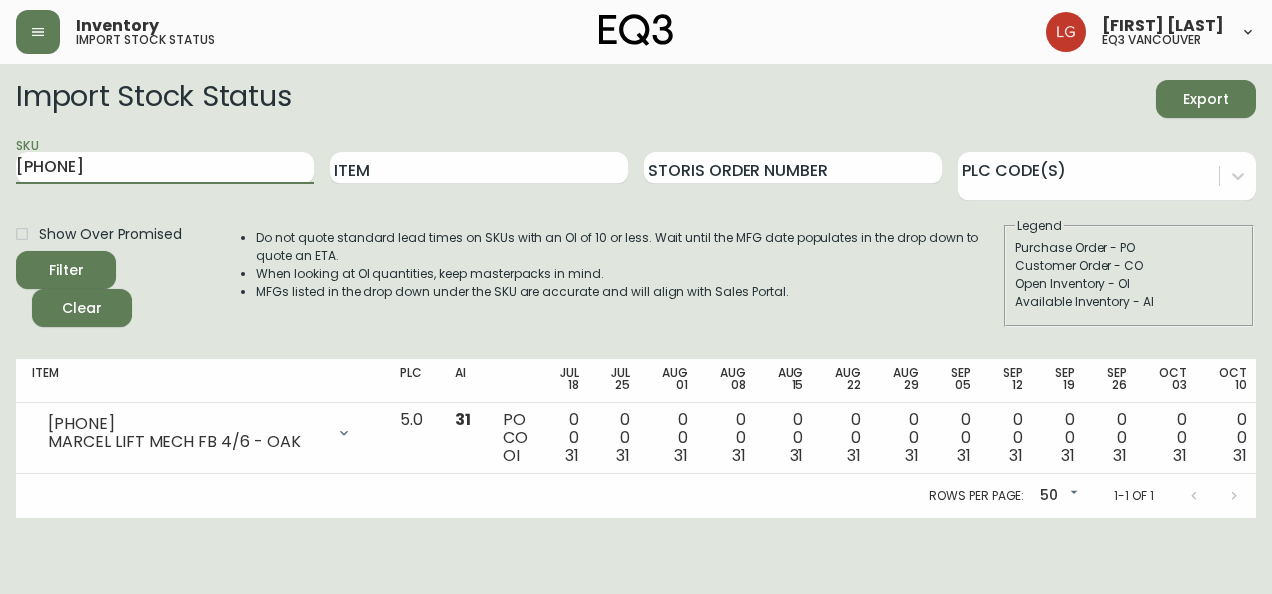 scroll, scrollTop: 0, scrollLeft: 0, axis: both 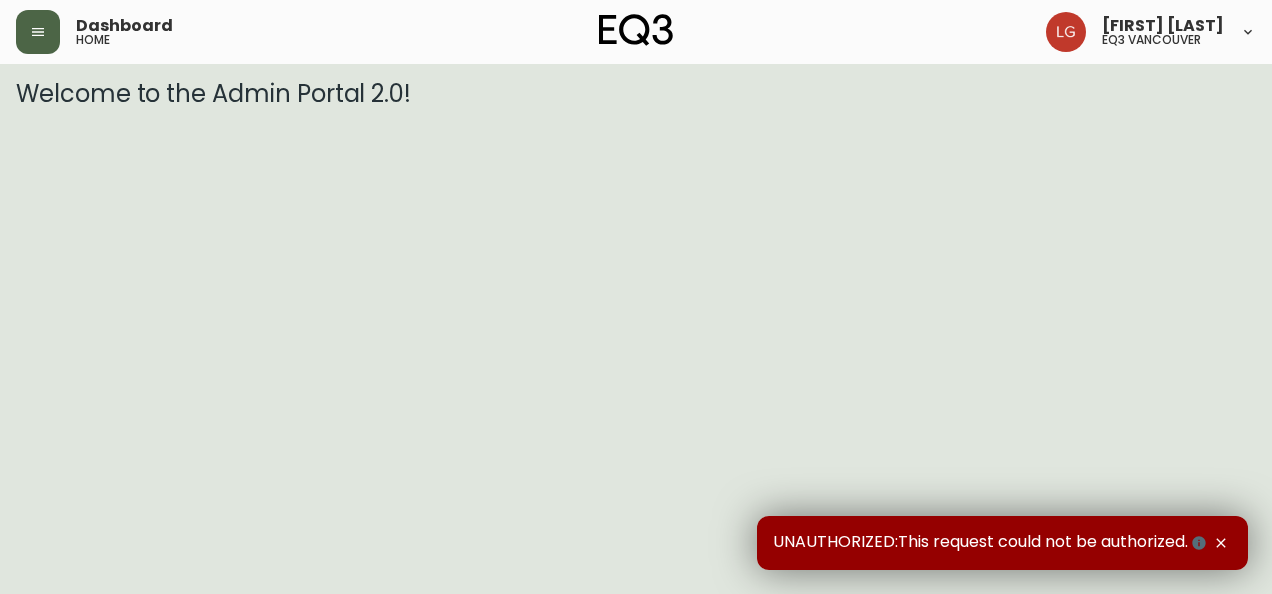 click at bounding box center [38, 32] 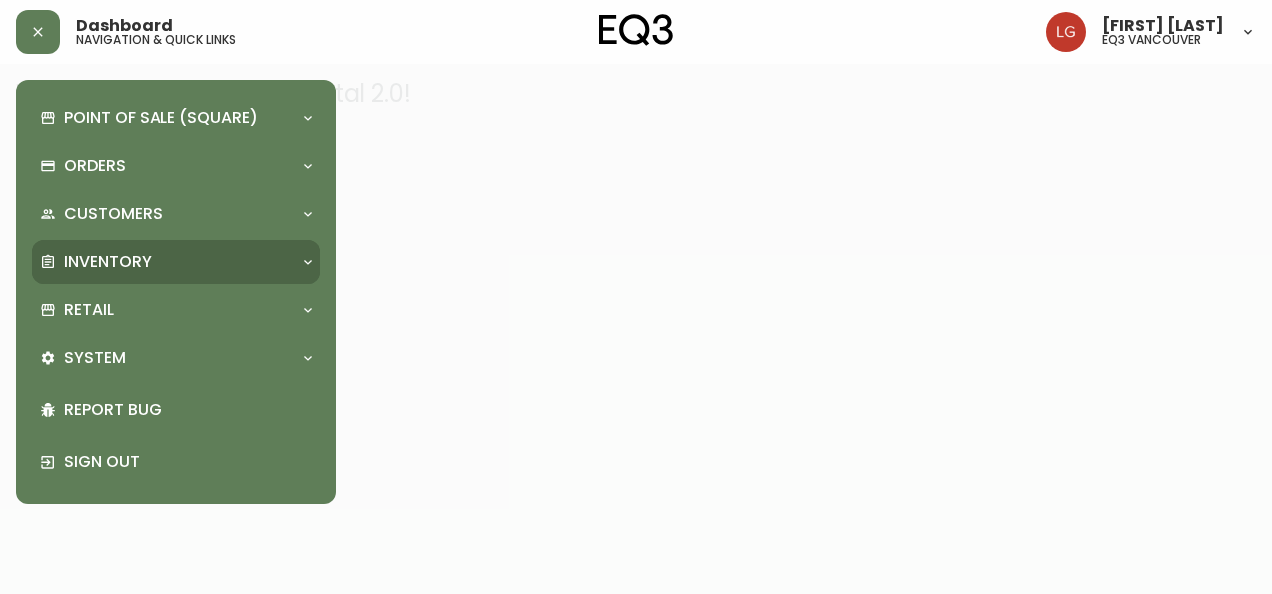 click on "Inventory" at bounding box center [166, 262] 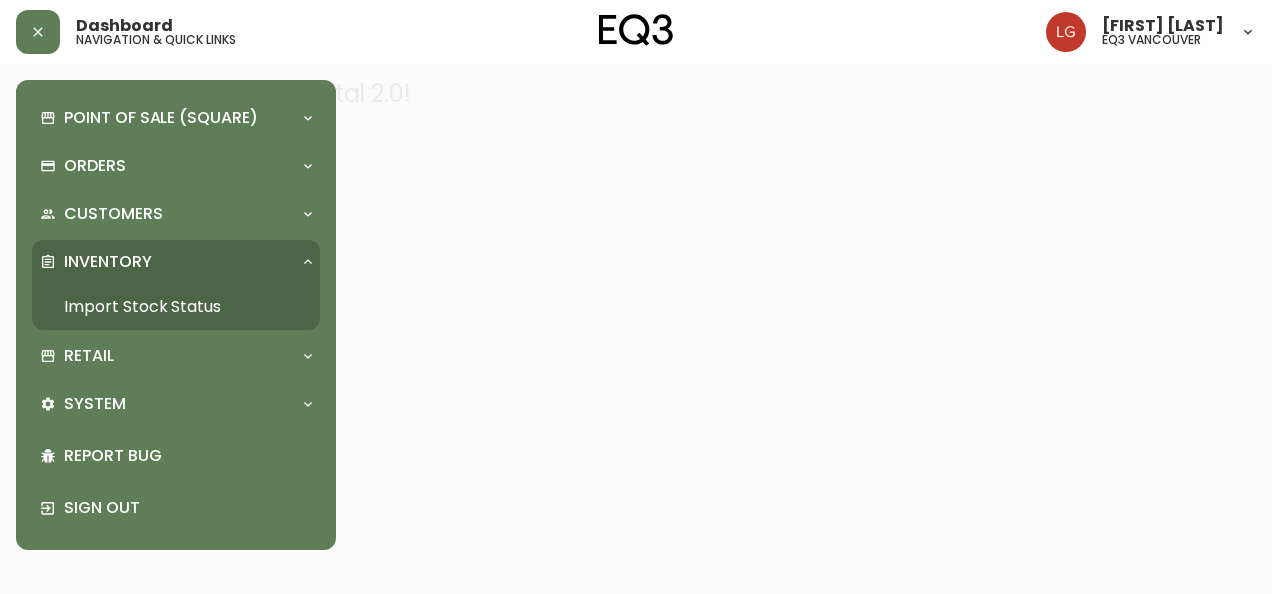 click on "Import Stock Status" at bounding box center [176, 307] 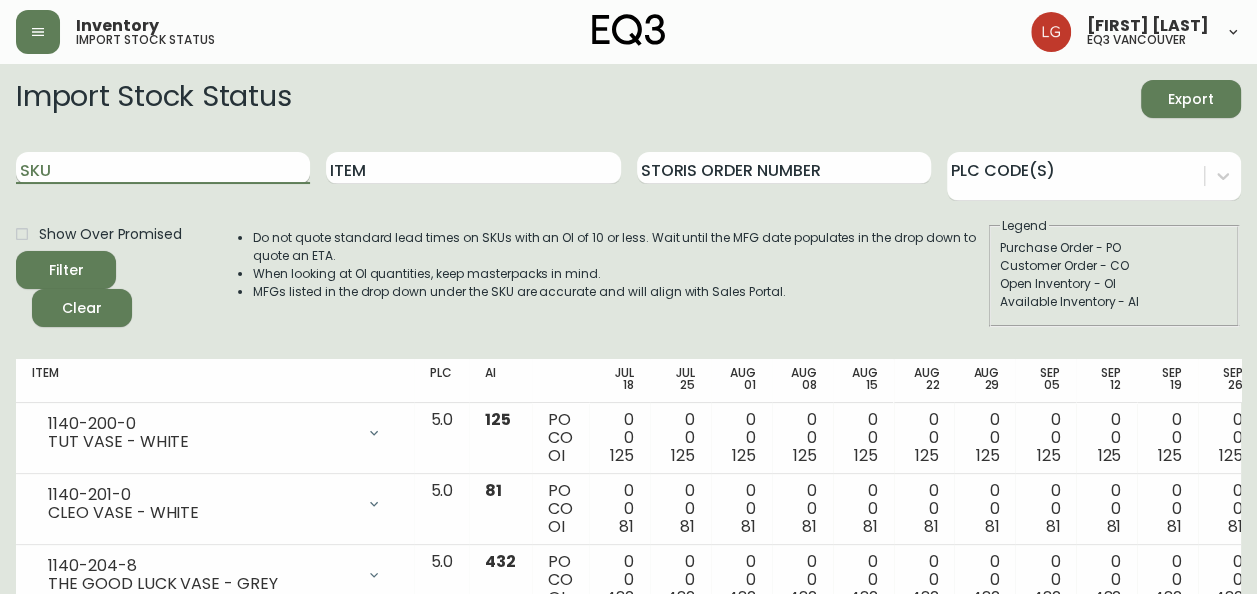 click on "SKU" at bounding box center (163, 168) 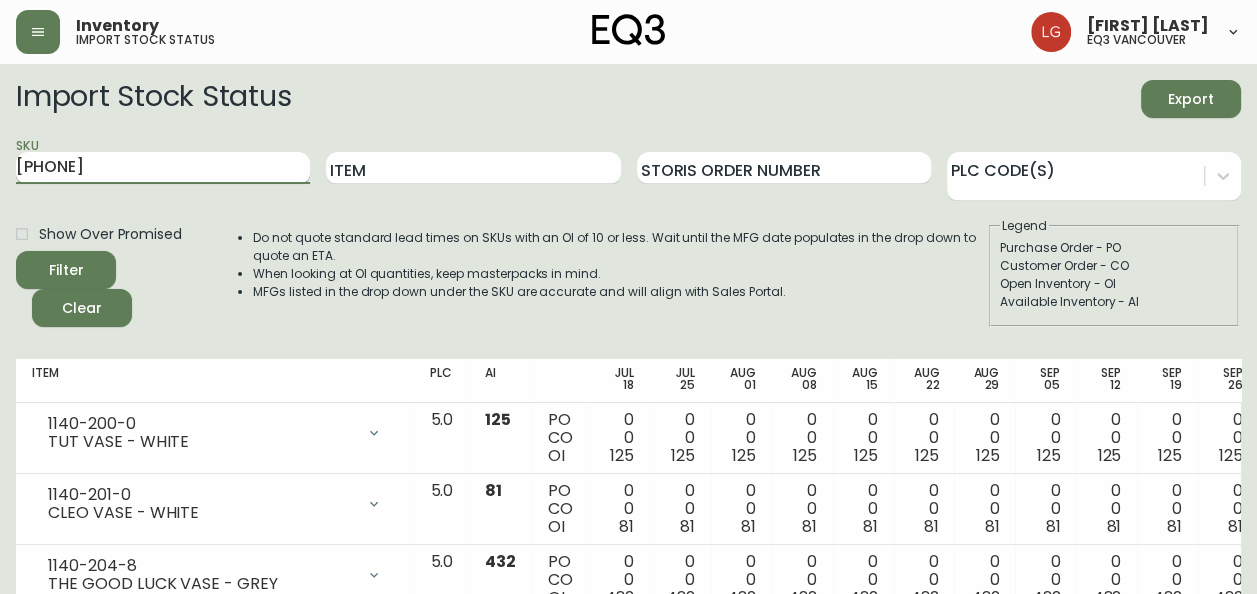 click on "Filter" at bounding box center (66, 270) 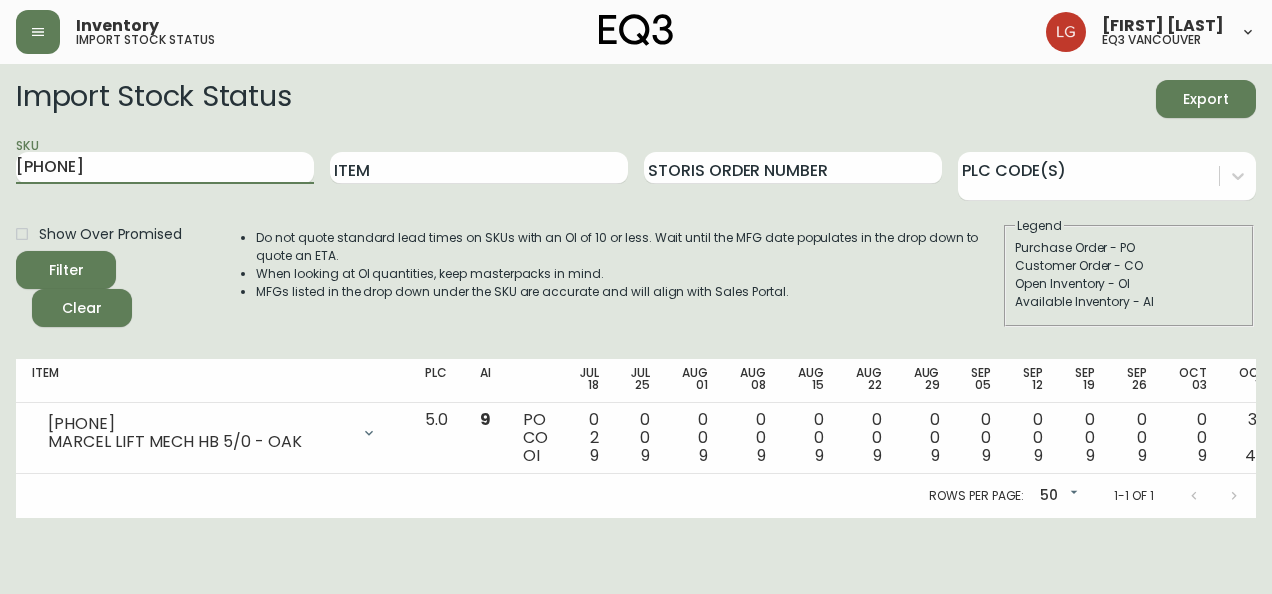 paste on "[PHONE]" 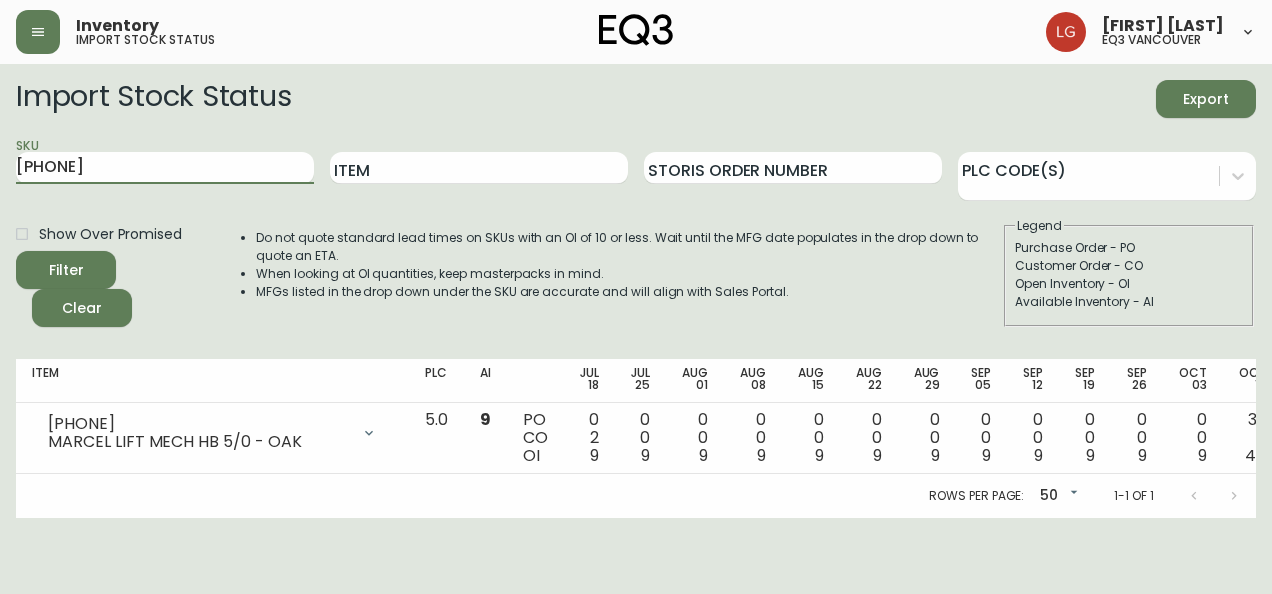drag, startPoint x: 225, startPoint y: 171, endPoint x: -4, endPoint y: 160, distance: 229.26404 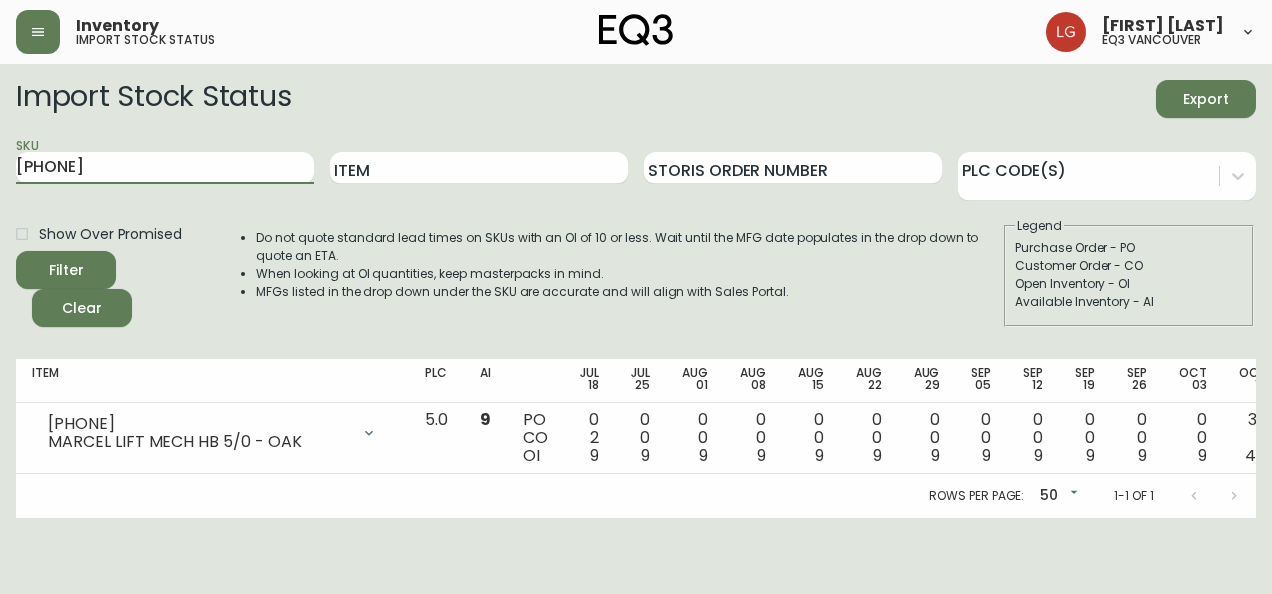 click on "Inventory import stock status [FIRST] [LAST] eq3 vancouver   Import Stock Status Export SKU 7130-435-167130-455-16 Item Storis Order Number PLC Code(s) Show Over Promised Filter Clear Do not quote standard lead times on SKUs with an OI of 10 or less. Wait until the MFG date populates in the drop down to quote an ETA. When looking at OI quantities, keep masterpacks in mind. MFGs listed in the drop down under the SKU are accurate and will align with Sales Portal. Legend Purchase Order - PO Customer Order - CO Open Inventory - OI Available Inventory - AI Item PLC AI Jul 18 Jul 25 Aug 01 Aug 08 Aug 15 Aug 22 Aug 29 Sep 05 Sep 12 Sep 19 Sep 26 Oct 03 Oct 10 Future 7130-435-16 MARCEL LIFT MECH HB 5/0 - OAK Opening Balance 11 ( [DATE] ) Customer Order (8536645) 1 ( [DATE] ) Available Inventory 9 ( [DATE] ) Customer Order (8546008) 1 ( [DATE] ) Purchase Order (P019557) 35 ( [DATE] ) 5.0 9 PO CO OI 0 2 9 0 0 9 0 0 9 0 0 9 0 0 9 0 0 9 0 0 9 0 0 9 0 0 9 0 0 9 0 0 9 0 0 9 0 0 9 0 0 9 35 0 0" at bounding box center [636, 259] 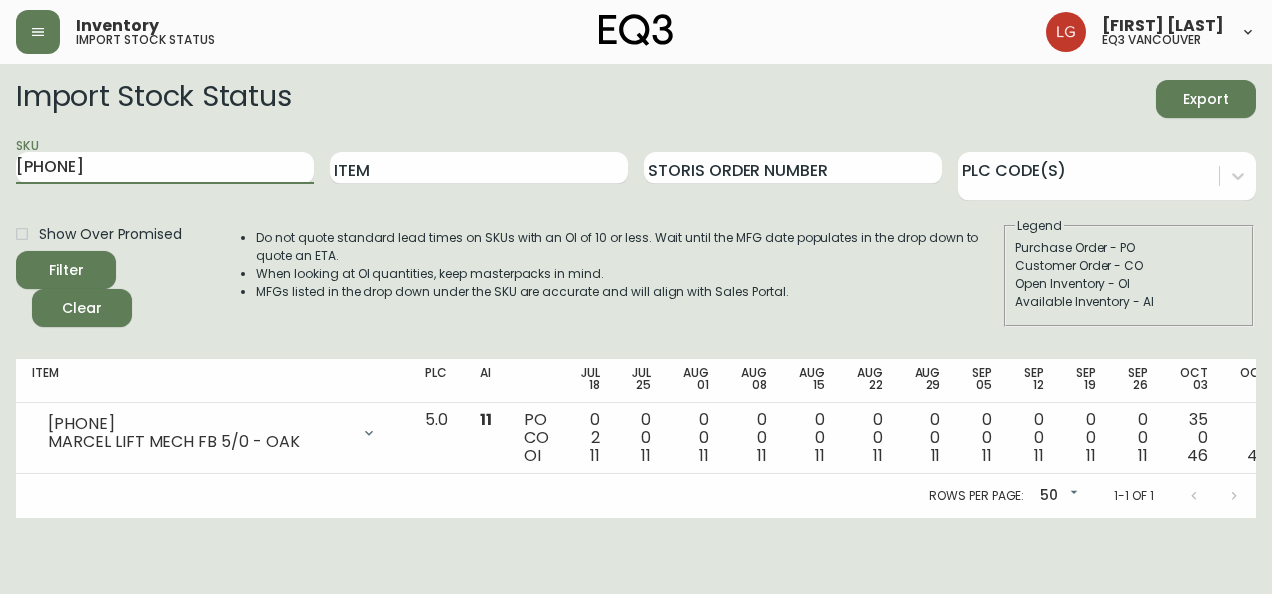 drag, startPoint x: 138, startPoint y: 162, endPoint x: 0, endPoint y: 156, distance: 138.13037 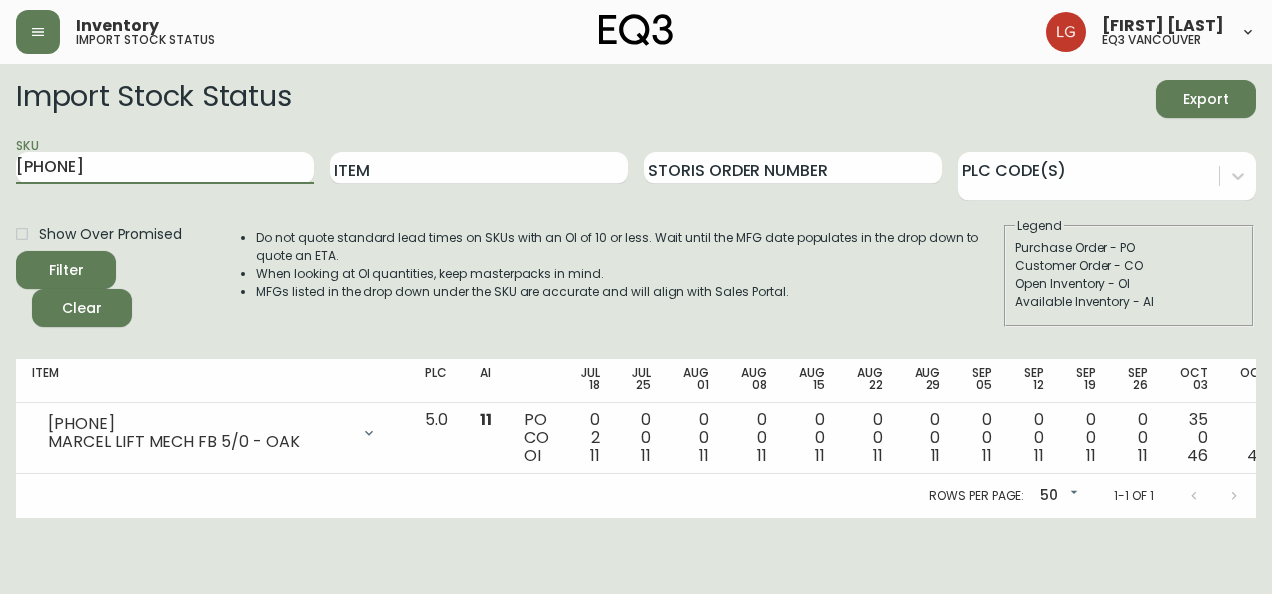 click on "Inventory import stock status [FIRST] [LAST] eq3 vancouver   Import Stock Status Export SKU 7130-455-16 Item Storis Order Number PLC Code(s) Show Over Promised Filter Clear Do not quote standard lead times on SKUs with an OI of 10 or less. Wait until the MFG date populates in the drop down to quote an ETA. When looking at OI quantities, keep masterpacks in mind. MFGs listed in the drop down under the SKU are accurate and will align with Sales Portal. Legend Purchase Order - PO Customer Order - CO Open Inventory - OI Available Inventory - AI Item PLC AI Jul 18 Jul 25 Aug 01 Aug 08 Aug 15 Aug 22 Aug 29 Sep 05 Sep 12 Sep 19 Sep 26 Oct 03 Oct 10 Future 7130-455-16 MARCEL LIFT MECH FB 5/0 - OAK Opening Balance 13 ( [DATE] ) Customer Order (8536645) 1 ( [DATE] ) Available Inventory 11 ( [DATE] ) Customer Order (8546008) 1 ( [DATE] ) Purchase Order (P019556) 35 ( [DATE] ) 5.0 11 PO CO OI 0 2 11 0 0 11 0 0 11 0 0 11 0 0 11 0 0 11 0 0 11 0 0 11 0 0 11 0 0 11 0 0 11 0 0 11 35 0 46 0" at bounding box center (636, 259) 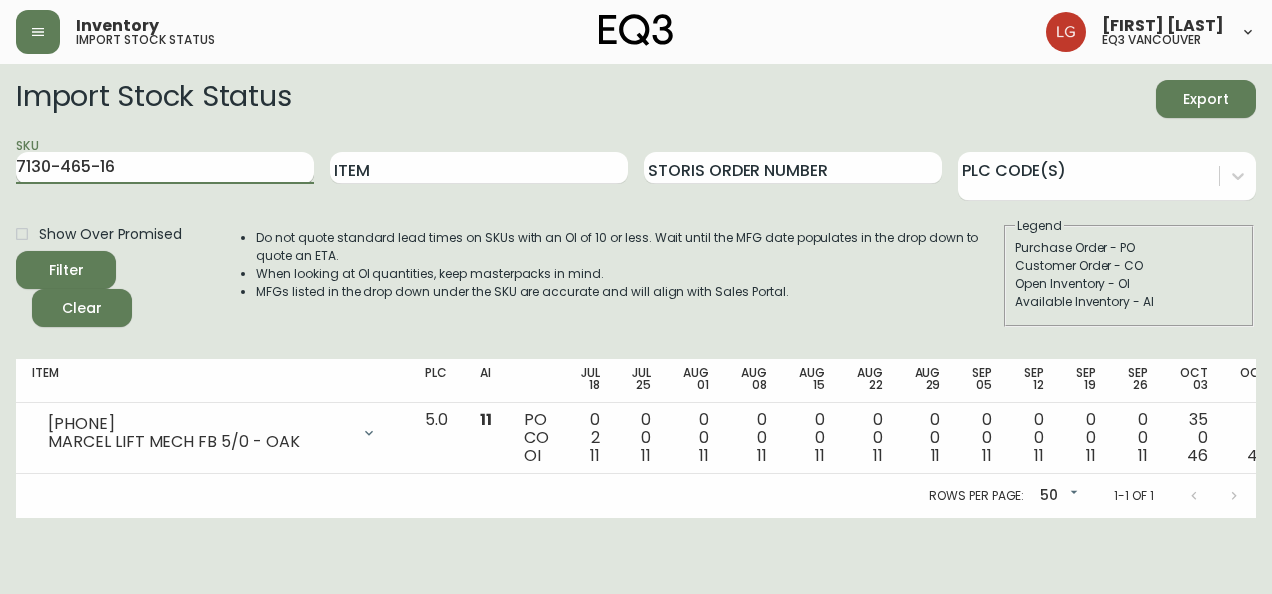 click on "Filter" at bounding box center [66, 270] 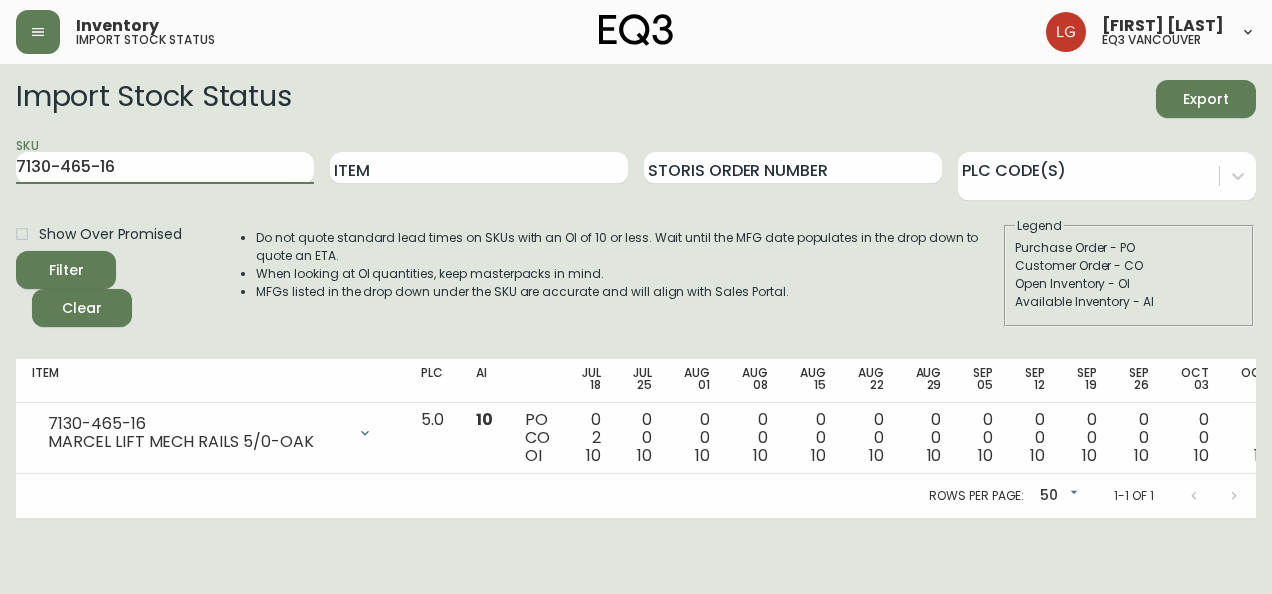 drag, startPoint x: 151, startPoint y: 162, endPoint x: 0, endPoint y: 160, distance: 151.01324 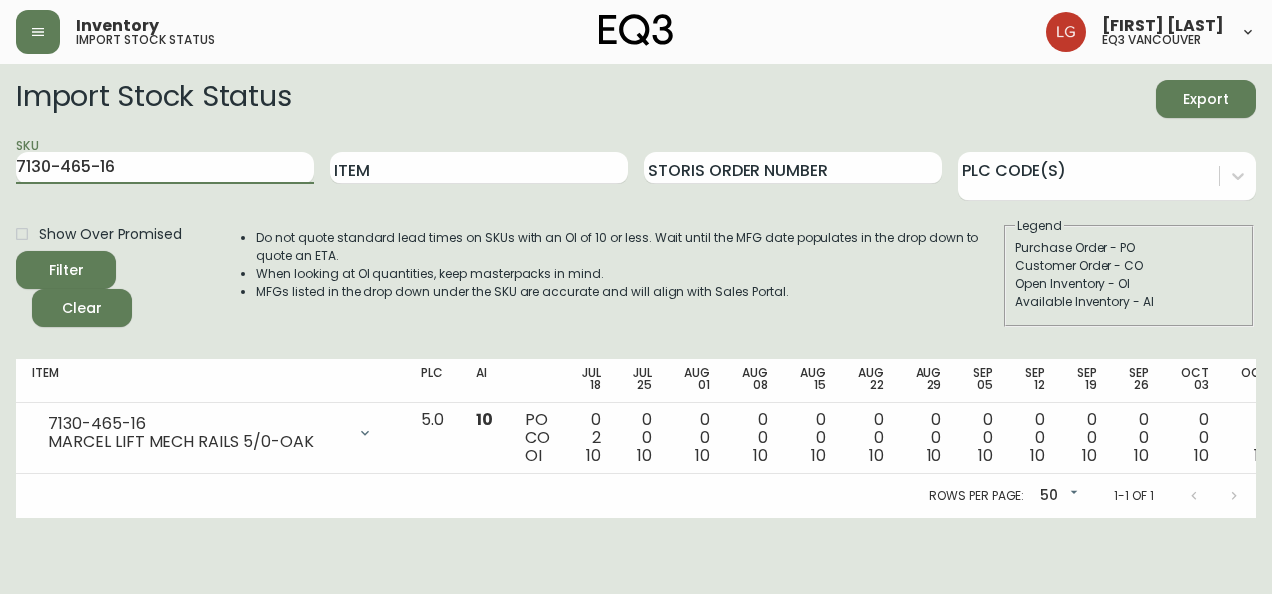 click on "Inventory import stock status [FIRST] [LAST] eq3 vancouver   Import Stock Status Export SKU 7130-465-16 Item Storis Order Number PLC Code(s) Show Over Promised Filter Clear Do not quote standard lead times on SKUs with an OI of 10 or less. Wait until the MFG date populates in the drop down to quote an ETA. When looking at OI quantities, keep masterpacks in mind. MFGs listed in the drop down under the SKU are accurate and will align with Sales Portal. Legend Purchase Order - PO Customer Order - CO Open Inventory - OI Available Inventory - AI Item PLC AI Jul 18 Jul 25 Aug 01 Aug 08 Aug 15 Aug 22 Aug 29 Sep 05 Sep 12 Sep 19 Sep 26 Oct 03 Oct 10 Future 7130-465-16 MARCEL LIFT MECH RAILS 5/0-OAK Opening Balance 12 ( [DATE] ) Customer Order (8536645) 1 ( [DATE] ) Available Inventory 10 ( [DATE] ) Customer Order (8546008) 1 ( [DATE] ) 5.0 10 PO CO OI 0 2 10 0 0 10 0 0 10 0 0 10 0 0 10 0 0 10 0 0 10 0 0 10 0 0 10 0 0 10 0 0 10 0 0 10 0 0 10 Rows per page: 50 50 1-1 of 1" at bounding box center [636, 259] 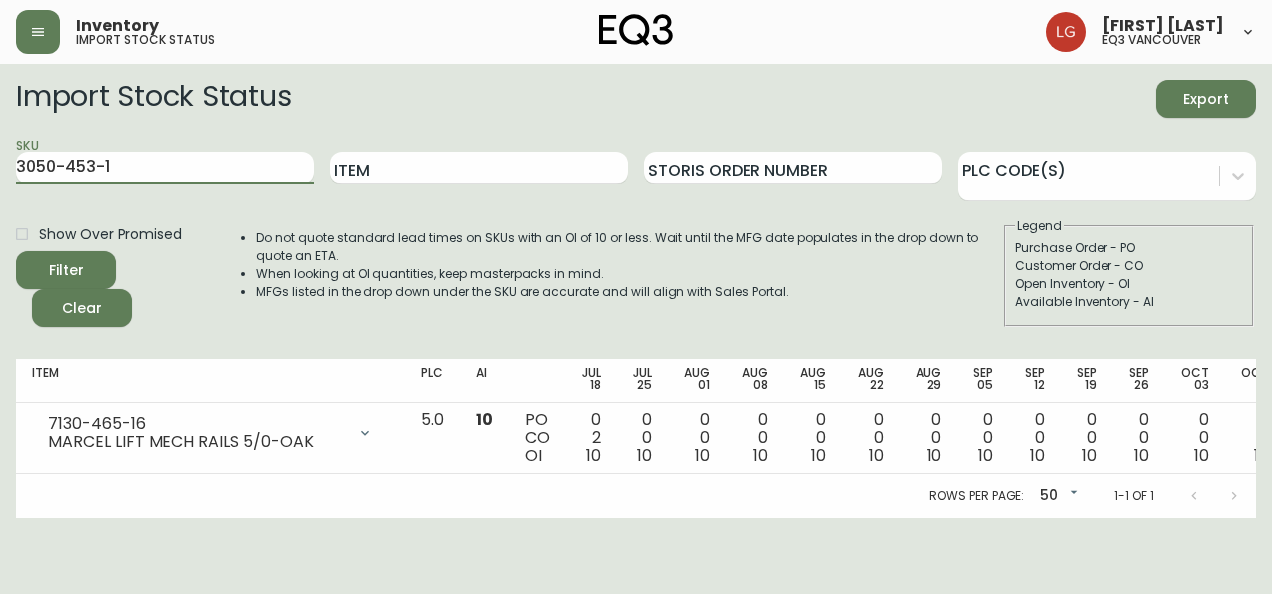 click on "Filter" at bounding box center (66, 270) 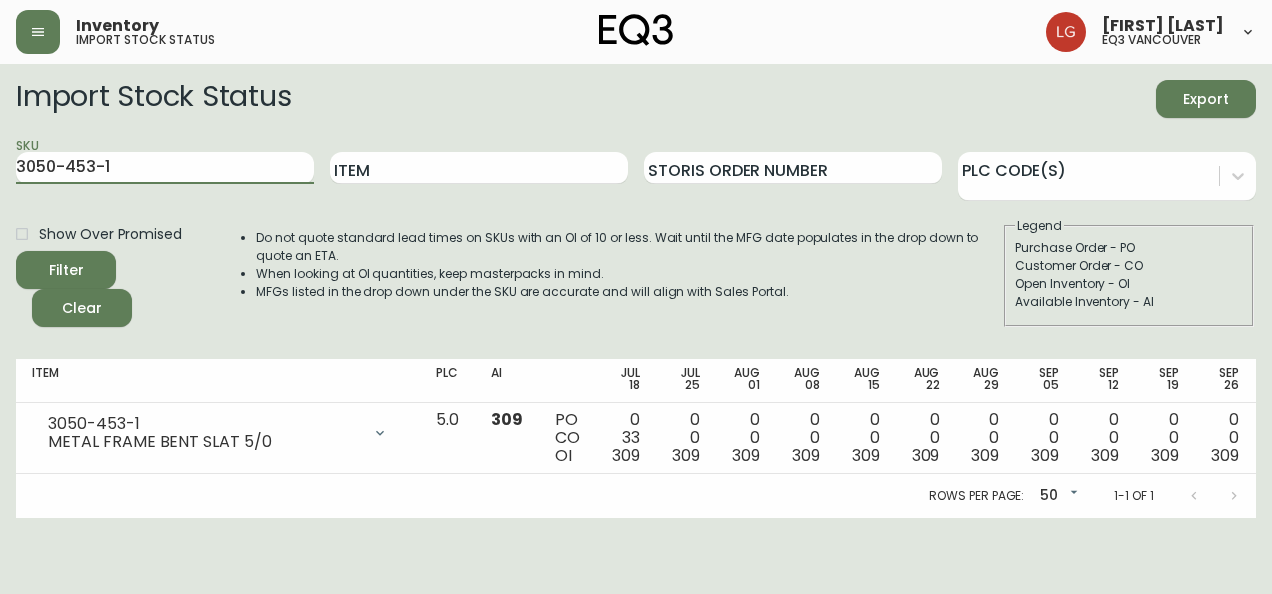 drag, startPoint x: 191, startPoint y: 168, endPoint x: -4, endPoint y: 162, distance: 195.09229 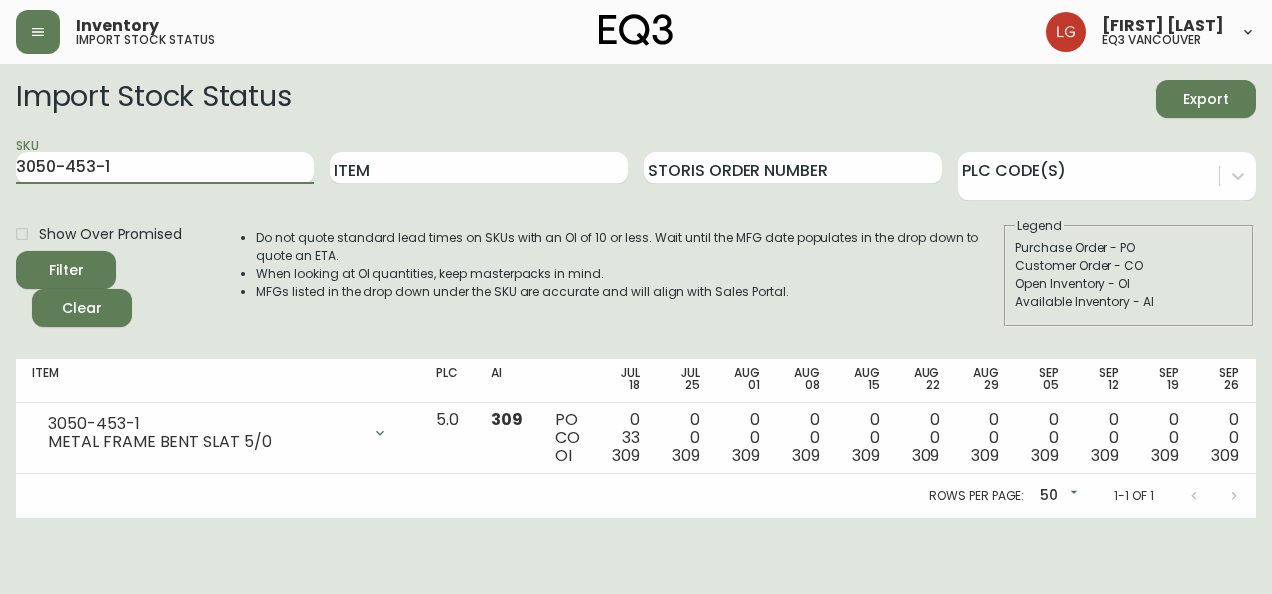 click on "Inventory import stock status [FIRST] [LAST] eq3 vancouver   Import Stock Status Export SKU 3050-453-1 Item Storis Order Number PLC Code(s) Show Over Promised Filter Clear Do not quote standard lead times on SKUs with an OI of 10 or less. Wait until the MFG date populates in the drop down to quote an ETA. When looking at OI quantities, keep masterpacks in mind. MFGs listed in the drop down under the SKU are accurate and will align with Sales Portal. Legend Purchase Order - PO Customer Order - CO Open Inventory - OI Available Inventory - AI Item PLC AI Jul 18 Jul 25 Aug 01 Aug 08 Aug 15 Aug 22 Aug 29 Sep 05 Sep 12 Sep 19 Sep 26 Oct 03 Oct 10 Future 3050-453-1 METAL FRAME BENT SLAT 5/0 Opening Balance 342 ( [DATE] ) Customer Order (8050150) 1 ( [DATE] ) Customer Order (8479604) 1 ( [DATE] ) Customer Order (8484379) 1 ( [DATE] ) Customer Order (8504790) 1 ( [DATE] ) Customer Order (8505486) 1 ( [DATE] ) Customer Order (8508655) 1 ( [DATE] ) 1 ( [DATE] )" at bounding box center [636, 259] 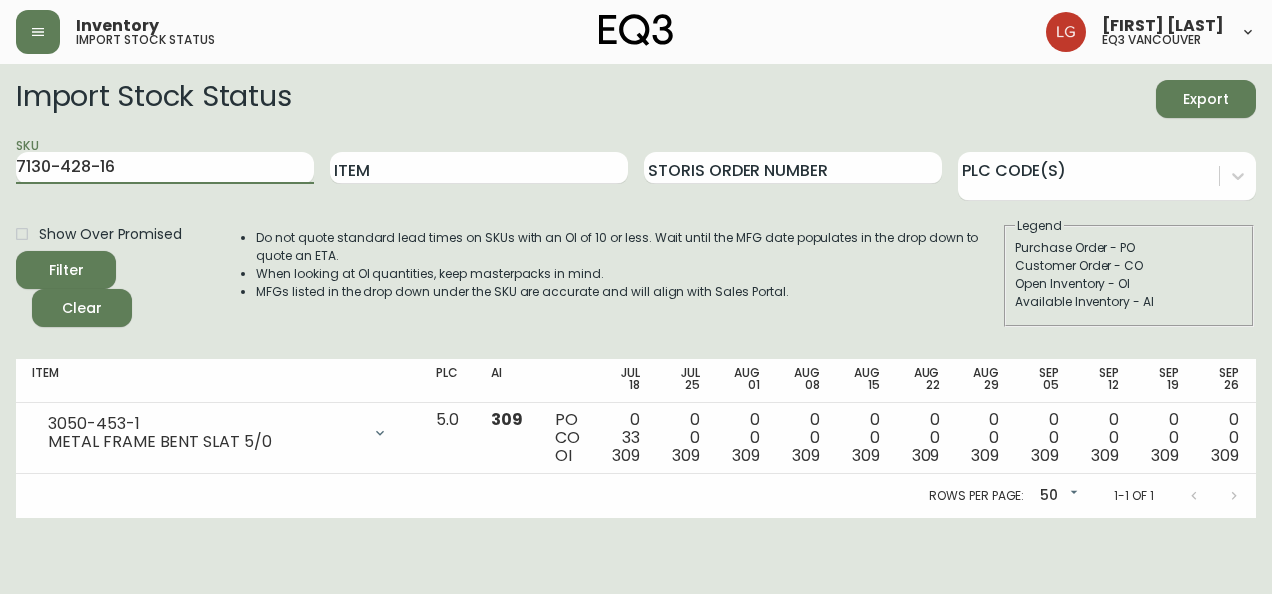 click on "Filter" at bounding box center (66, 270) 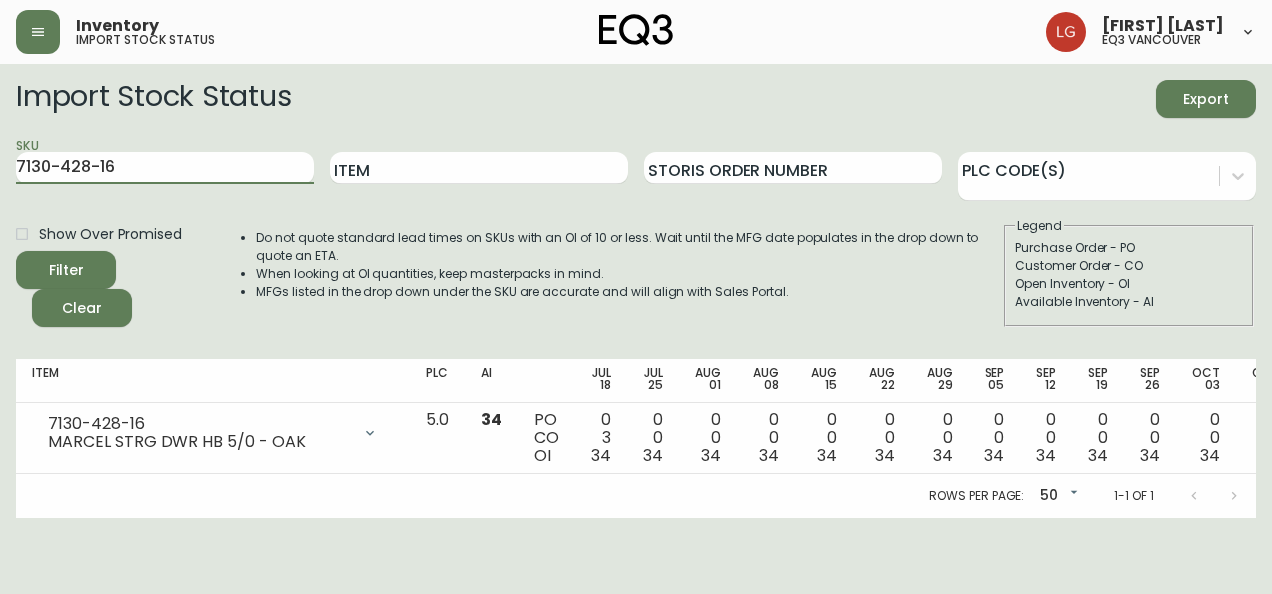 drag, startPoint x: 204, startPoint y: 160, endPoint x: -4, endPoint y: 151, distance: 208.19463 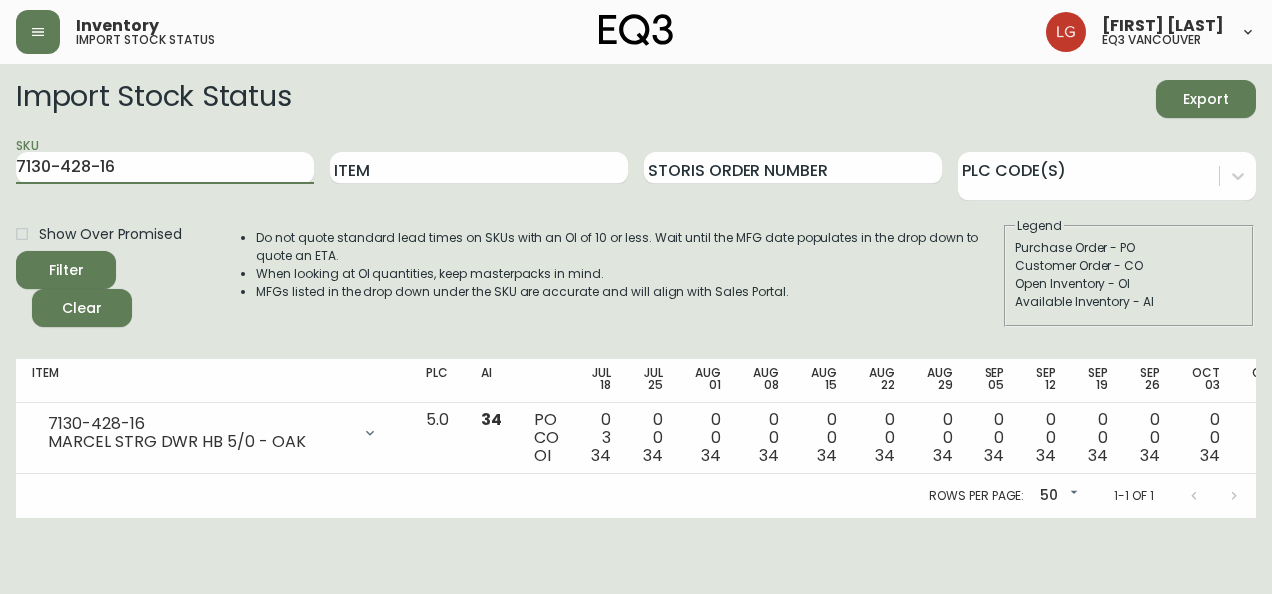 click on "Inventory import stock status [PERSON] eq3 [CITY]   Import Stock Status Export SKU 7130-428-16 Item Storis Order Number PLC Code(s) Show Over Promised Filter Clear Do not quote standard lead times on SKUs with an OI of 10 or less. Wait until the MFG date populates in the drop down to quote an ETA. When looking at OI quantities, keep masterpacks in mind. MFGs listed in the drop down under the SKU are accurate and will align with Sales Portal. Legend Purchase Order - PO Customer Order - CO Open Inventory - OI Available Inventory - AI Item PLC AI Jul 18 Jul 25 Aug 01 Aug 08 Aug 15 Aug 22 Aug 29 Sep 05 Sep 12 Sep 19 Sep 26 Oct 03 Oct 10 Future 7130-428-16 MARCEL STRG DWR HB 5/0 - OAK Opening Balance 37 ( [DATE] ) Customer Order (8536644) 1 ( [DATE] ) Available Inventory 34 ( [DATE] ) Customer Order (8545798) 1 ( [DATE] ) Customer Order (8546733) 1 ( [DATE] ) 5.0 34 PO CO OI 0 3 34 0 0 34 0 0 34 0 0 34 0 0 34 0 0 34 0 0 34 0 0 34 0 0 34 0 0 34 0 0 34 0 0 34 0 0 0" at bounding box center (636, 259) 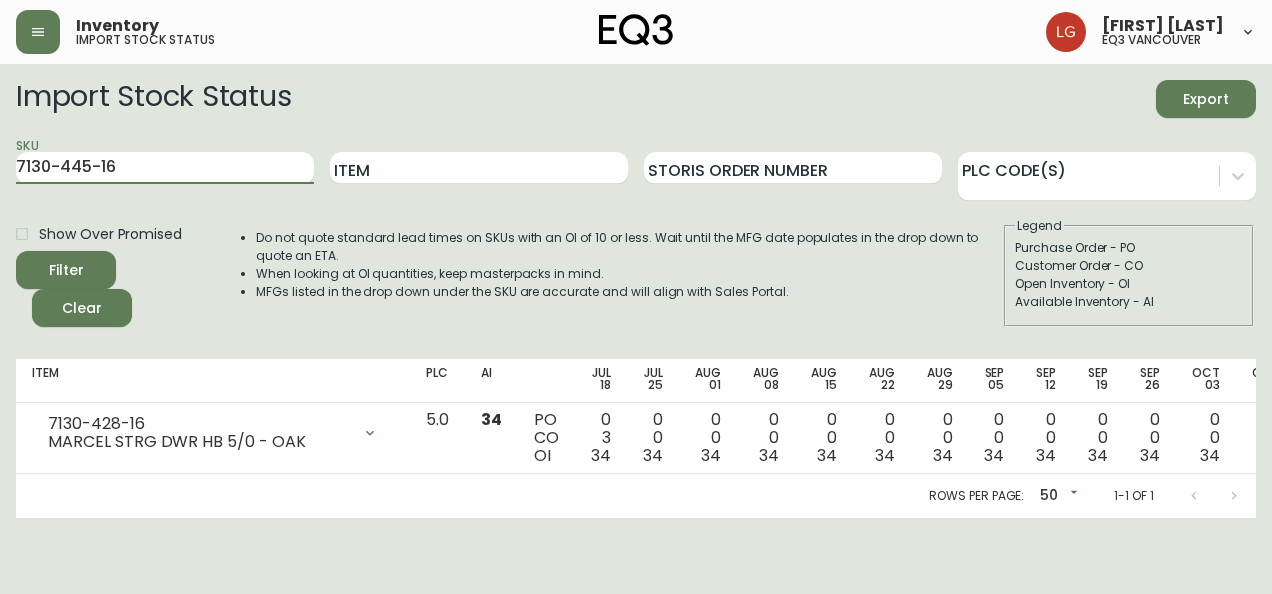 click on "Filter" at bounding box center (66, 270) 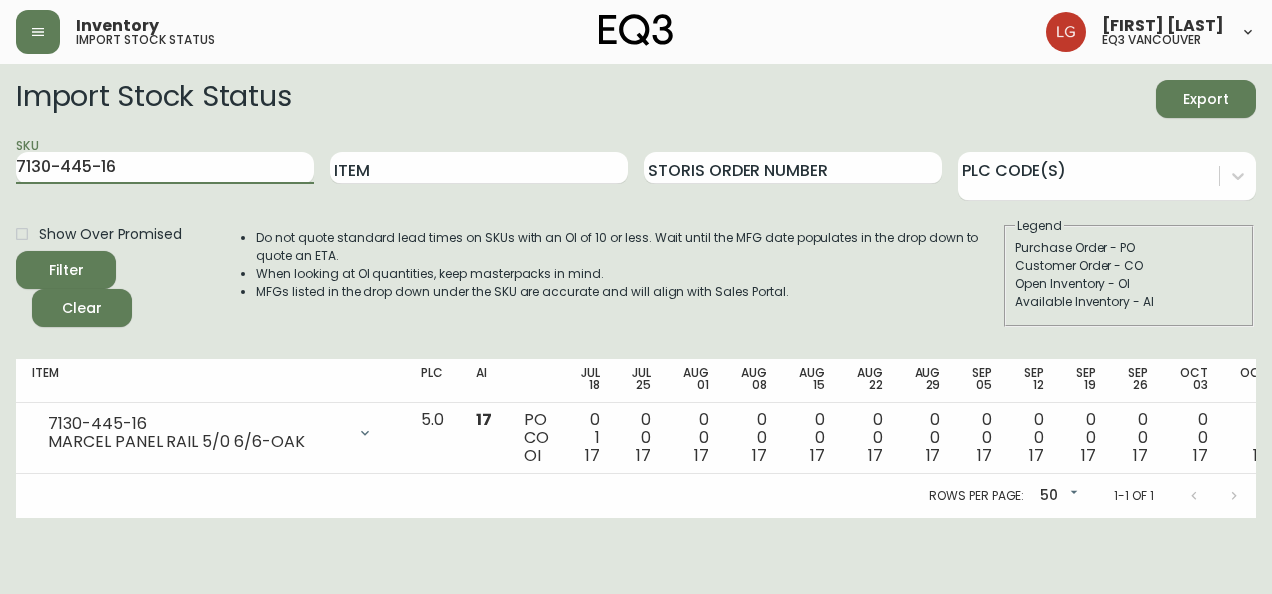 drag, startPoint x: 148, startPoint y: 161, endPoint x: -4, endPoint y: 158, distance: 152.0296 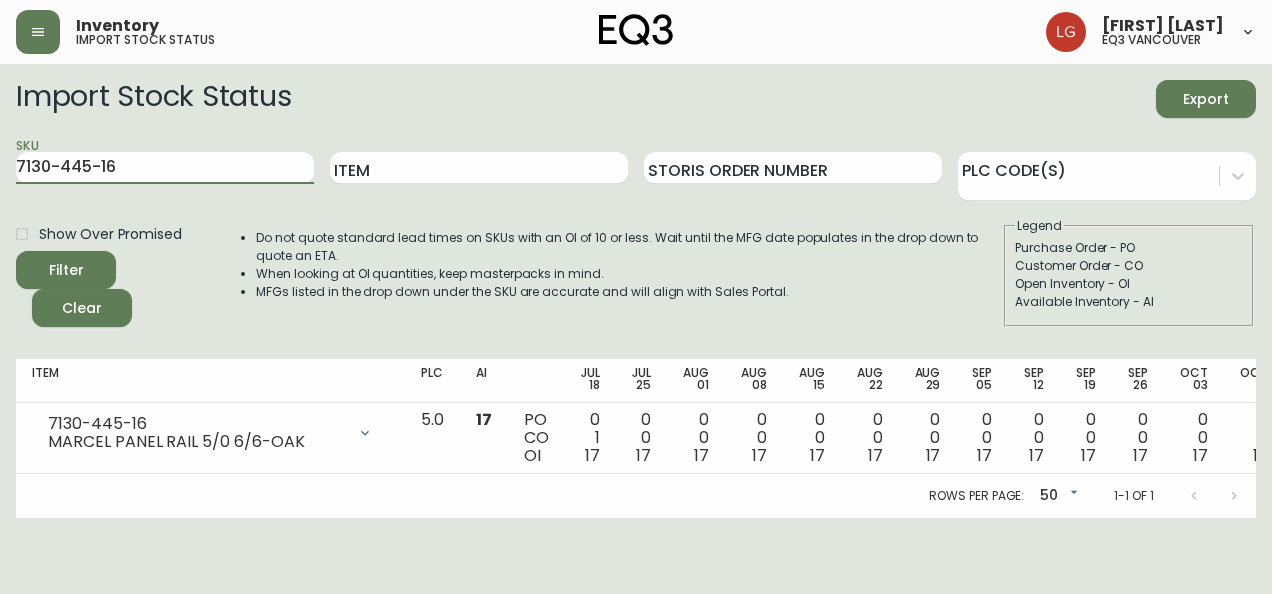 click on "Inventory import stock status [PERSON] eq3 [CITY]   Import Stock Status Export SKU 7130-445-16 Item Storis Order Number PLC Code(s) Show Over Promised Filter Clear Do not quote standard lead times on SKUs with an OI of 10 or less. Wait until the MFG date populates in the drop down to quote an ETA. When looking at OI quantities, keep masterpacks in mind. MFGs listed in the drop down under the SKU are accurate and will align with Sales Portal. Legend Purchase Order - PO Customer Order - CO Open Inventory - OI Available Inventory - AI Item PLC AI Jul 18 Jul 25 Aug 01 Aug 08 Aug 15 Aug 22 Aug 29 Sep 05 Sep 12 Sep 19 Sep 26 Oct 03 Oct 10 Future 7130-445-16 MARCEL PANEL RAIL 5/0 6/6-OAK Opening Balance 18 ( [DATE] ) Customer Order (8536644) 1 ( [DATE] ) Available Inventory 17 ( [DATE] ) 5.0 17 PO CO OI 0 1 17 0 0 17 0 0 17 0 0 17 0 0 17 0 0 17 0 0 17 0 0 17 0 0 17 0 0 17 0 0 17 0 0 17 Rows per page: 50 50 1-1 of 1" at bounding box center (636, 259) 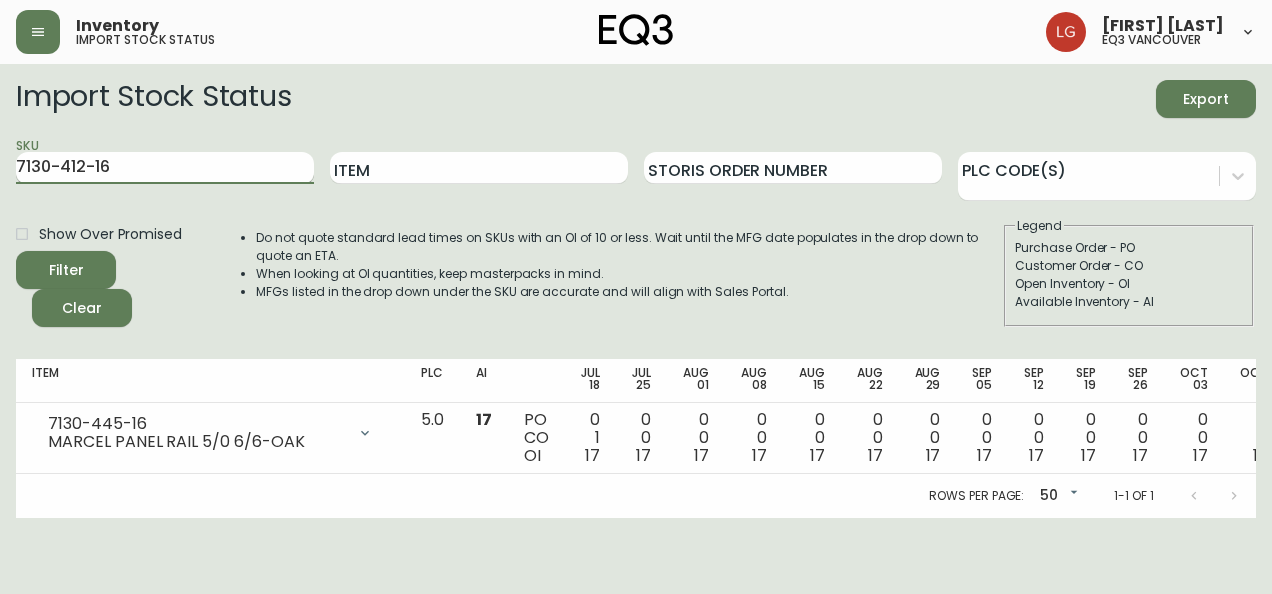 click on "Filter" at bounding box center [66, 270] 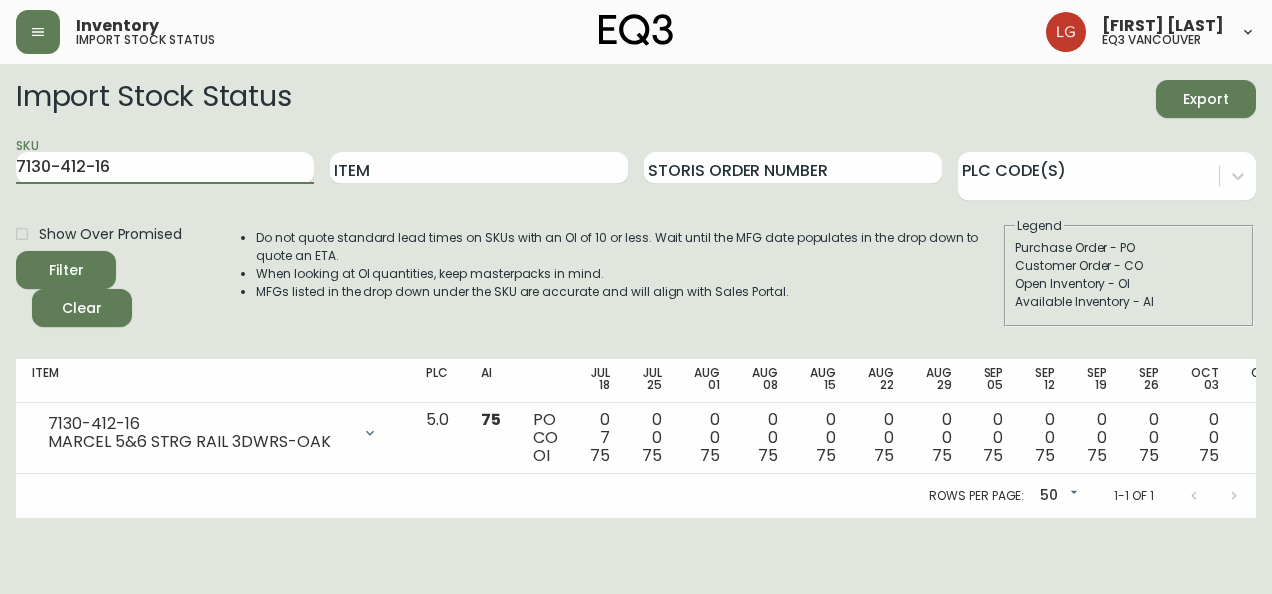 drag, startPoint x: 198, startPoint y: 176, endPoint x: -4, endPoint y: 170, distance: 202.0891 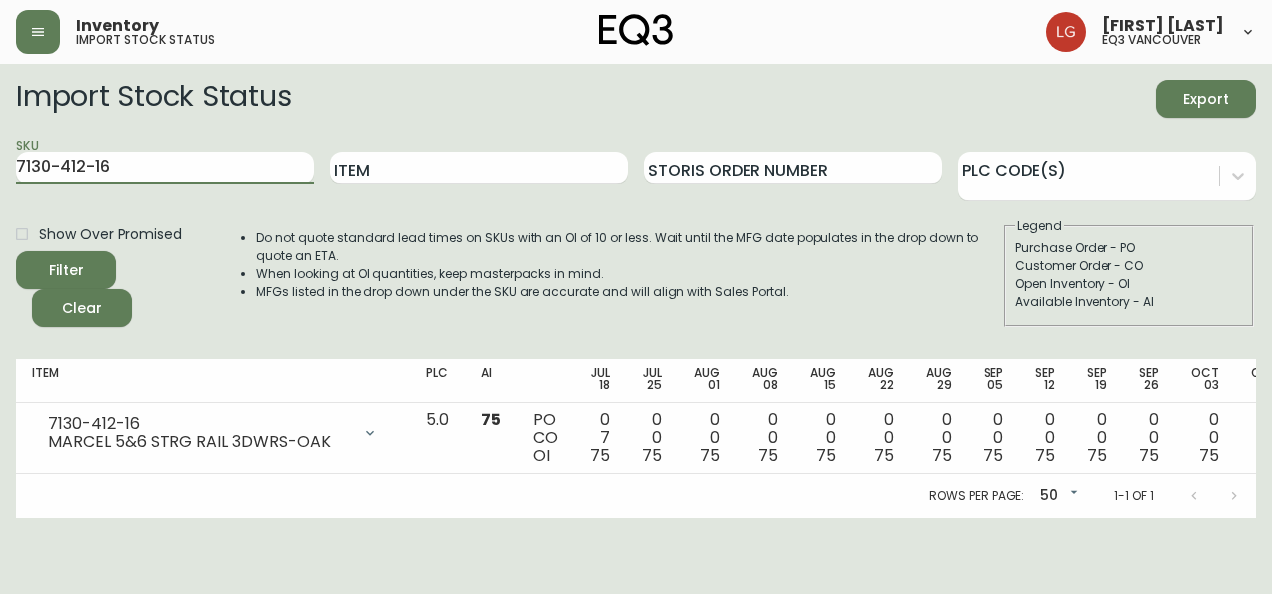 click on "Inventory import stock status [PERSON] eq3 [CITY]   Import Stock Status Export SKU 7130-412-16 Item Storis Order Number PLC Code(s) Show Over Promised Filter Clear Do not quote standard lead times on SKUs with an OI of 10 or less. Wait until the MFG date populates in the drop down to quote an ETA. When looking at OI quantities, keep masterpacks in mind. MFGs listed in the drop down under the SKU are accurate and will align with Sales Portal. Legend Purchase Order - PO Customer Order - CO Open Inventory - OI Available Inventory - AI Item PLC AI Jul 18 Jul 25 Aug 01 Aug 08 Aug 15 Aug 22 Aug 29 Sep 05 Sep 12 Sep 19 Sep 26 Oct 03 Oct 10 Future 7130-412-16 MARCEL 5&6 STRG RAIL 3DWRS-OAK Opening Balance 82 ( [DATE] ) Customer Order (8536644) 1 ( [DATE] ) Customer Order (8542457) 2 ( [DATE] ) Available Inventory 75 ( [DATE] ) Customer Order (8545798) 2 ( [DATE] ) Customer Order (8546733) 2 ( [DATE] ) 5.0 75 PO CO OI 0 7 75 0 0 75 0 0 75 0 0 75 0 0 75 0 0 75 0" at bounding box center [636, 259] 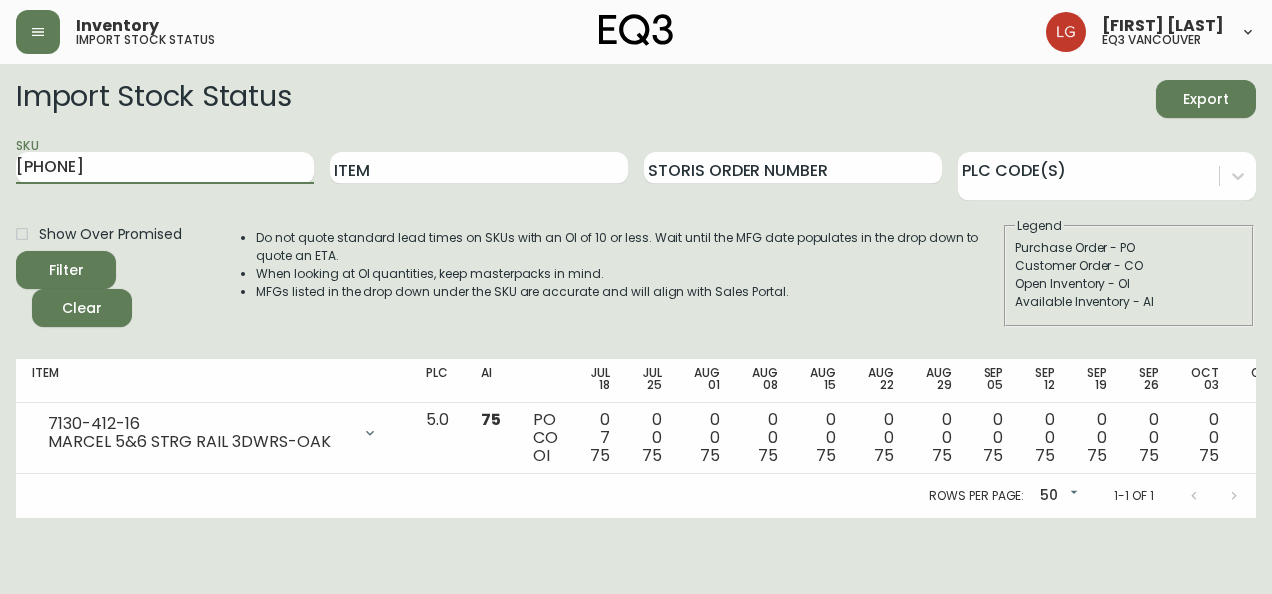 click on "Filter" at bounding box center [66, 270] 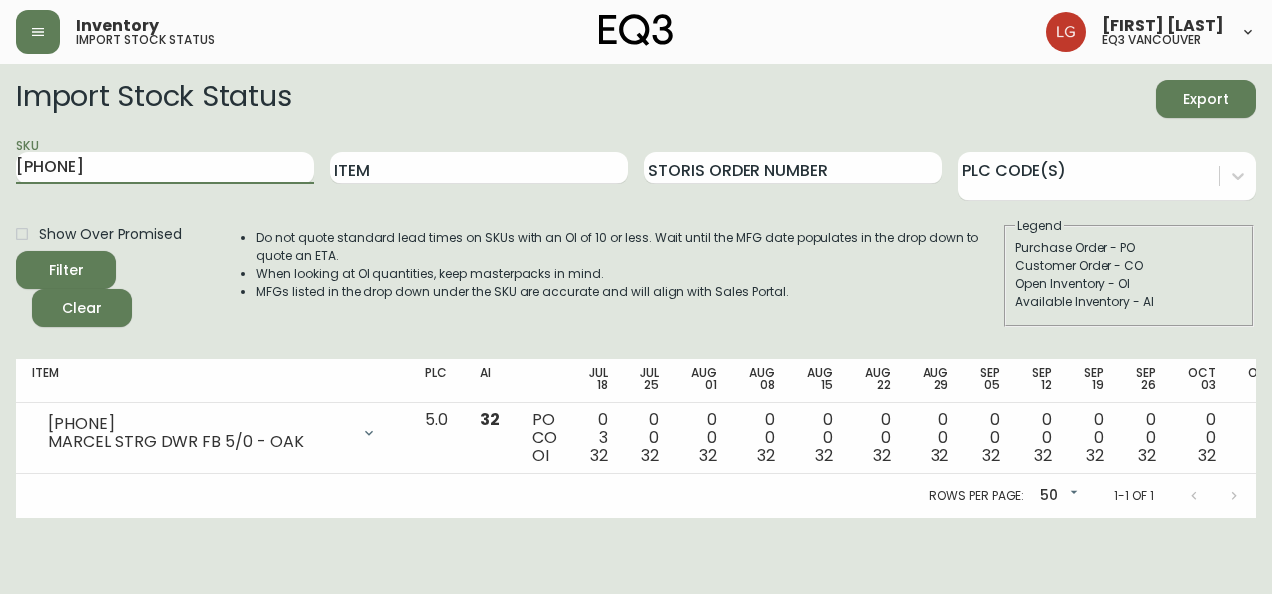 drag, startPoint x: 127, startPoint y: 166, endPoint x: 0, endPoint y: 150, distance: 128.0039 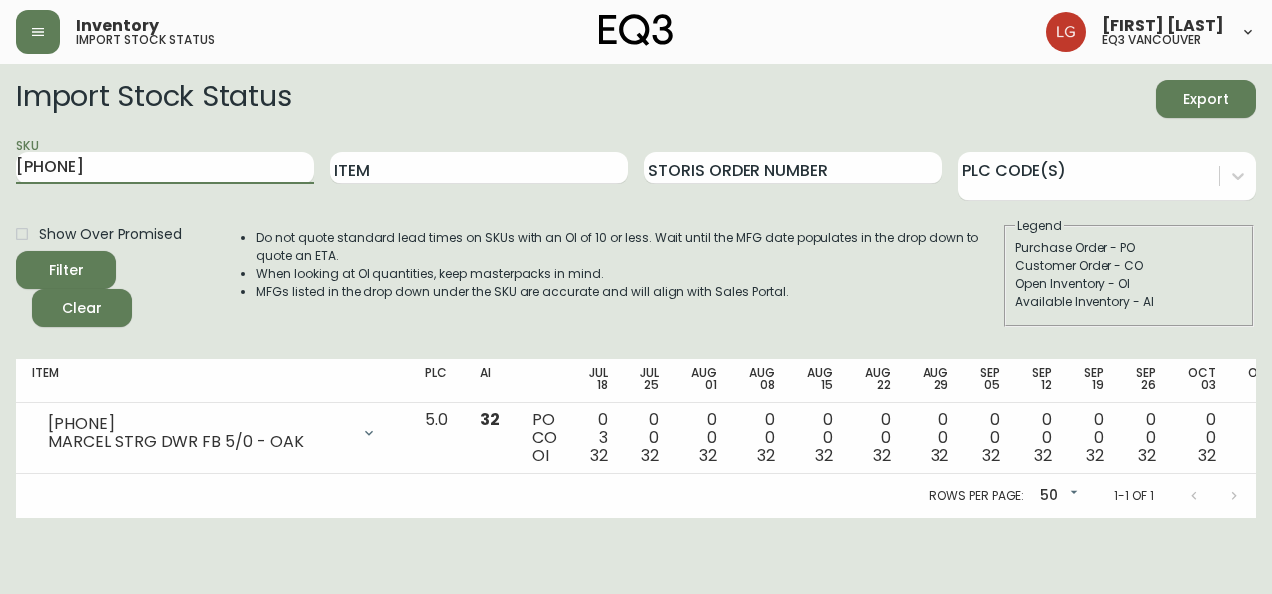 click on "Inventory import stock status [PERSON] eq3 [CITY]   Import Stock Status Export SKU 7130-419-16 Item Storis Order Number PLC Code(s) Show Over Promised Filter Clear Do not quote standard lead times on SKUs with an OI of 10 or less. Wait until the MFG date populates in the drop down to quote an ETA. When looking at OI quantities, keep masterpacks in mind. MFGs listed in the drop down under the SKU are accurate and will align with Sales Portal. Legend Purchase Order - PO Customer Order - CO Open Inventory - OI Available Inventory - AI Item PLC AI Jul 18 Jul 25 Aug 01 Aug 08 Aug 15 Aug 22 Aug 29 Sep 05 Sep 12 Sep 19 Sep 26 Oct 03 Oct 10 Future 7130-419-16 MARCEL STRG DWR FB 5/0 - OAK Opening Balance 35 ( [DATE] ) Customer Order (8536644) 1 ( [DATE] ) Available Inventory 32 ( [DATE] ) Customer Order (8545798) 1 ( [DATE] ) Customer Order (8546733) 1 ( [DATE] ) 5.0 32 PO CO OI 0 3 32 0 0 32 0 0 32 0 0 32 0 0 32 0 0 32 0 0 32 0 0 32 0 0 32 0 0 32 0 0 32 0 0 32 0 0 0" at bounding box center (636, 259) 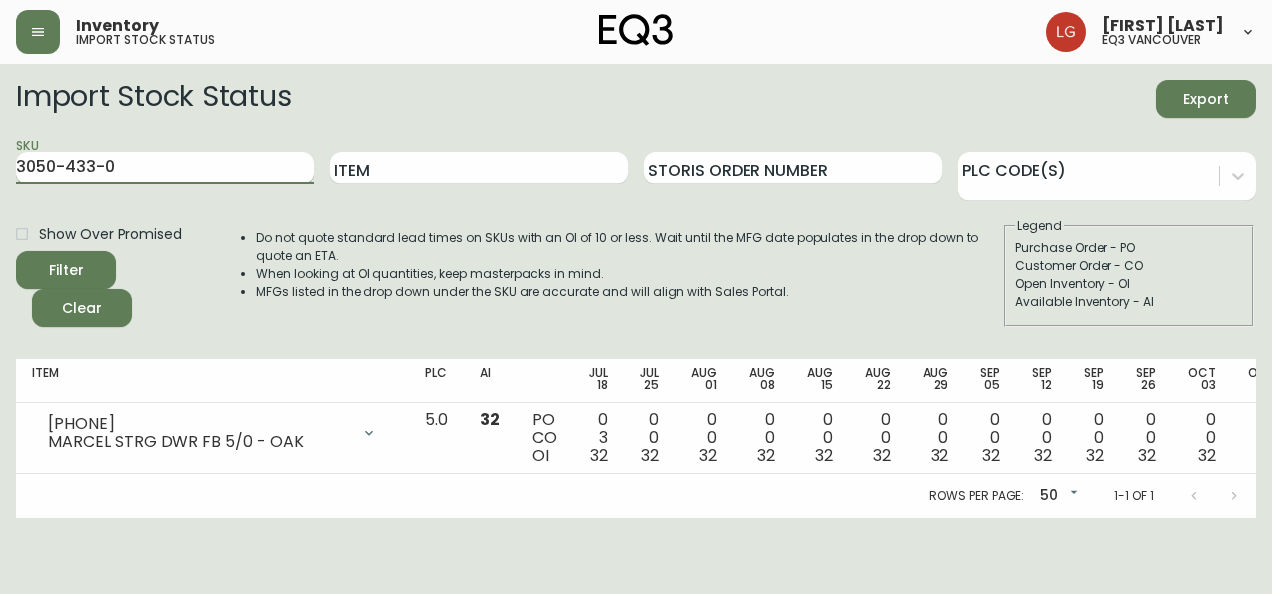 click on "Filter" at bounding box center (66, 270) 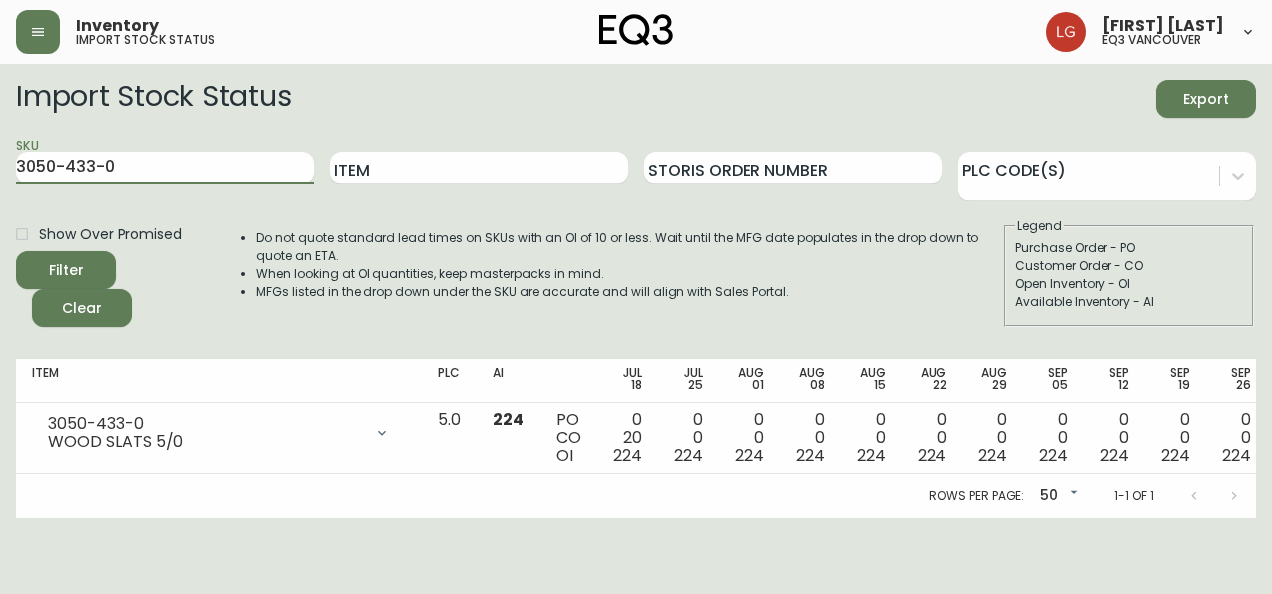 drag, startPoint x: 177, startPoint y: 177, endPoint x: -4, endPoint y: 166, distance: 181.33394 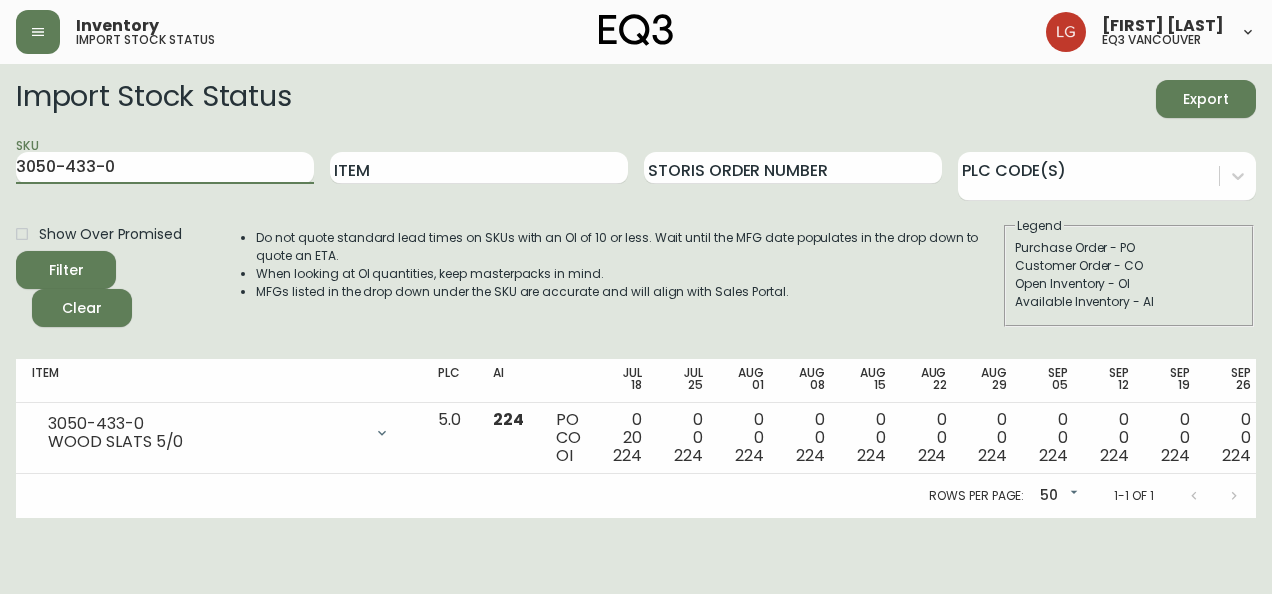 click on "Inventory import stock status [FIRST] [LAST] eq3 vancouver   Import Stock Status Export SKU 3050-433-0 Item Storis Order Number PLC Code(s) Show Over Promised Filter Clear Do not quote standard lead times on SKUs with an OI of 10 or less. Wait until the MFG date populates in the drop down to quote an ETA. When looking at OI quantities, keep masterpacks in mind. MFGs listed in the drop down under the SKU are accurate and will align with Sales Portal. Legend Purchase Order - PO Customer Order - CO Open Inventory - OI Available Inventory - AI Item PLC AI Jul 18 Jul 25 Aug 01 Aug 08 Aug 15 Aug 22 Aug 29 Sep 05 Sep 12 Sep 19 Sep 26 Oct 03 Oct 10 Future 3050-433-0 WOOD SLATS 5/0 Opening Balance 244 ( [DATE] ) Customer Order (8525293) 1 ( [DATE] ) Customer Order (8540794) 1 ( [DATE] ) Customer Order (8495002) 1 ( [DATE] ) Customer Order (8505543) 1 ( [DATE] ) Customer Order (8505570) 1 ( [DATE] ) Customer Order (8514900) 1 ( [DATE] ) Customer Order (8515162) 1 (" at bounding box center [636, 259] 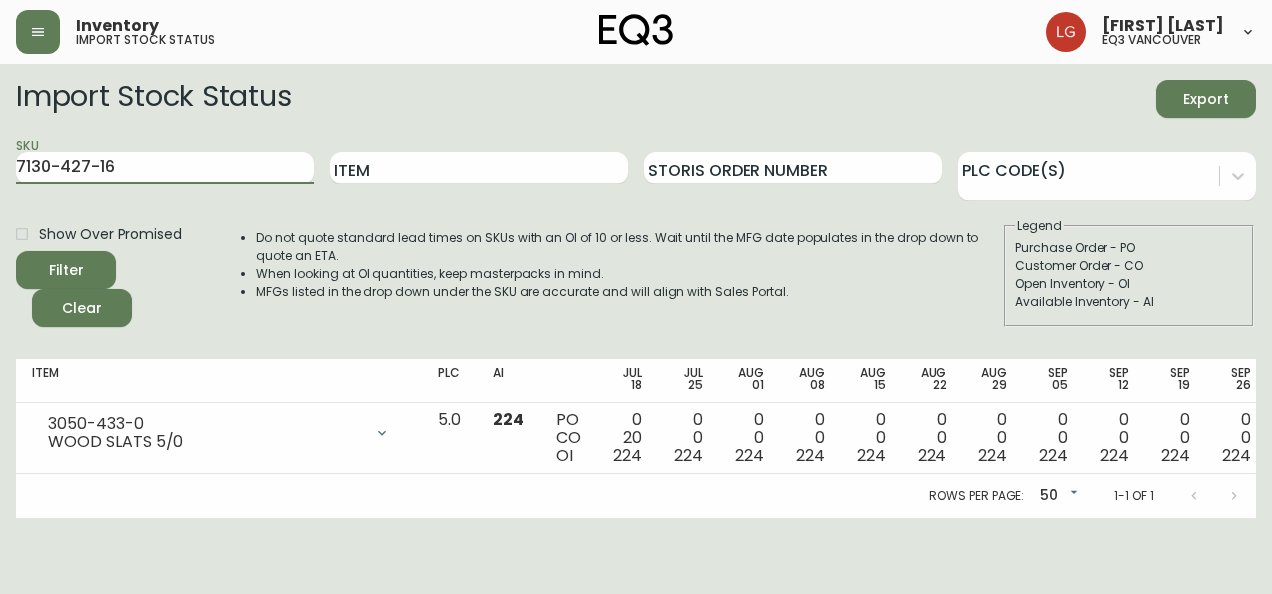 click on "Filter" at bounding box center (66, 270) 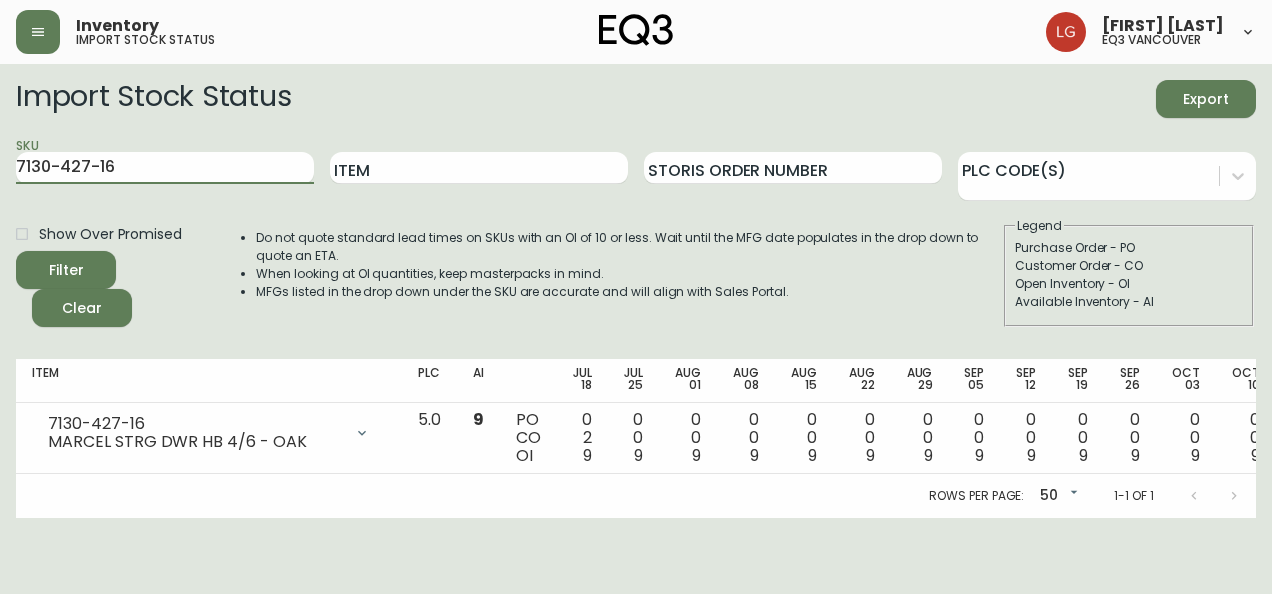 drag, startPoint x: 160, startPoint y: 160, endPoint x: 0, endPoint y: 164, distance: 160.04999 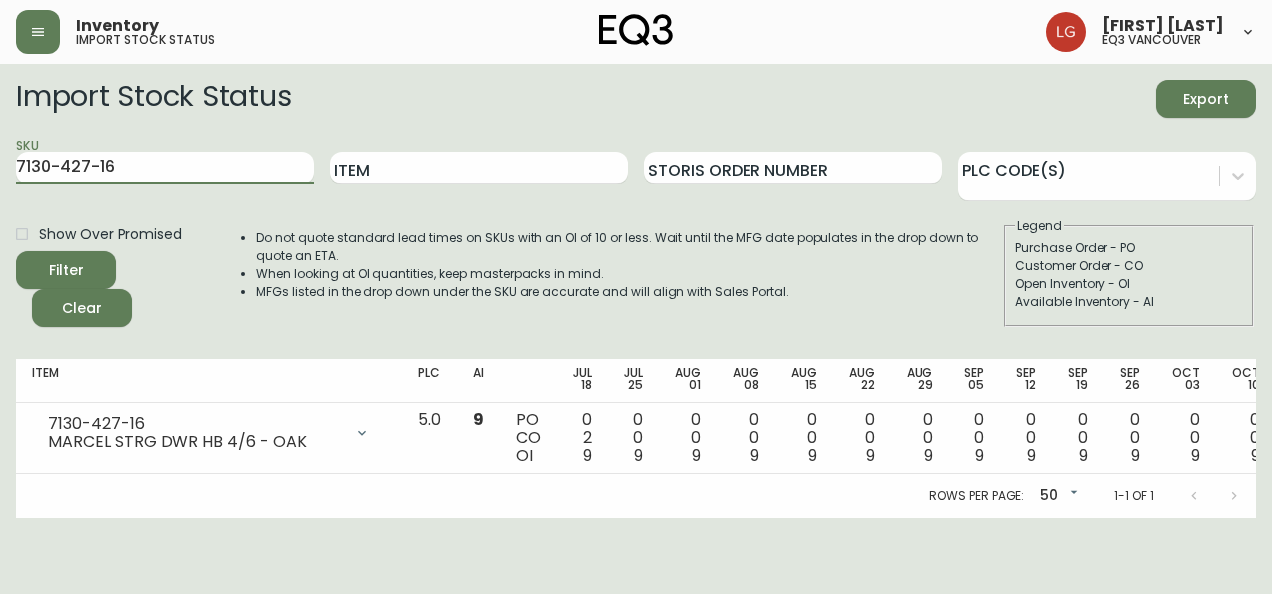 click on "Inventory import stock status [FIRST] [LAST] eq3 vancouver   Import Stock Status Export SKU 7130-427-16 Item Storis Order Number PLC Code(s) Show Over Promised Filter Clear Do not quote standard lead times on SKUs with an OI of 10 or less. Wait until the MFG date populates in the drop down to quote an ETA. When looking at OI quantities, keep masterpacks in mind. MFGs listed in the drop down under the SKU are accurate and will align with Sales Portal. Legend Purchase Order - PO Customer Order - CO Open Inventory - OI Available Inventory - AI Item PLC AI Jul 18 Jul 25 Aug 01 Aug 08 Aug 15 Aug 22 Aug 29 Sep 05 Sep 12 Sep 19 Sep 26 Oct 03 Oct 10 Future 7130-427-16 MARCEL STRG DWR HB 4/6 - OAK Opening Balance 11 ( [DATE] ) Customer Order (8544740) 1 ( [DATE] ) Available Inventory 9 ( [DATE] ) Customer Order (8545953) 1 ( [DATE] ) 5.0 9 PO CO OI 0 2 9 0 0 9 0 0 9 0 0 9 0 0 9 0 0 9 0 0 9 0 0 9 0 0 9 0 0 9 0 0 9 0 0 9 0 0 9 Rows per page: 50 50 1-1 of 1" at bounding box center (636, 259) 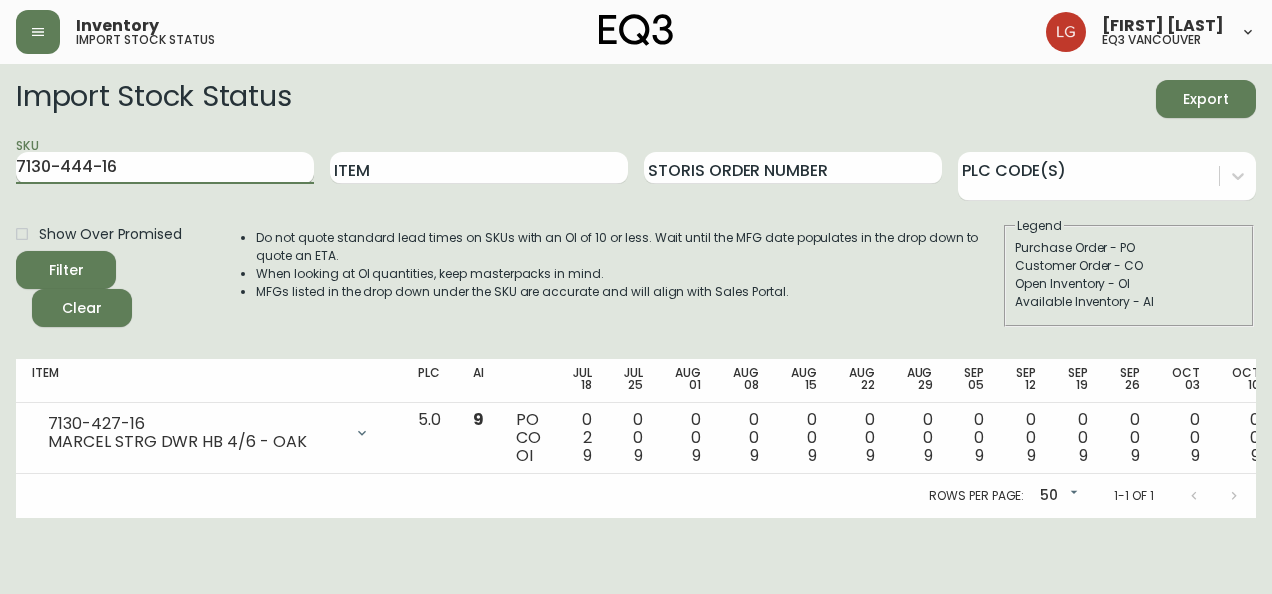 click on "Filter" at bounding box center [66, 270] 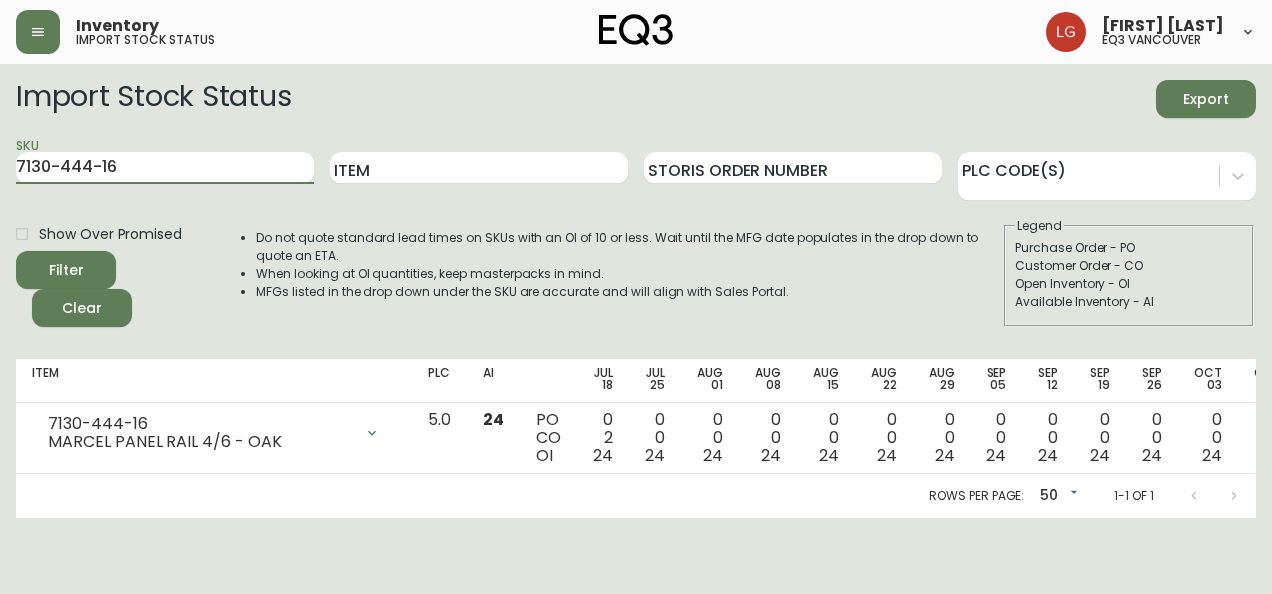 drag, startPoint x: 189, startPoint y: 158, endPoint x: -4, endPoint y: 166, distance: 193.16573 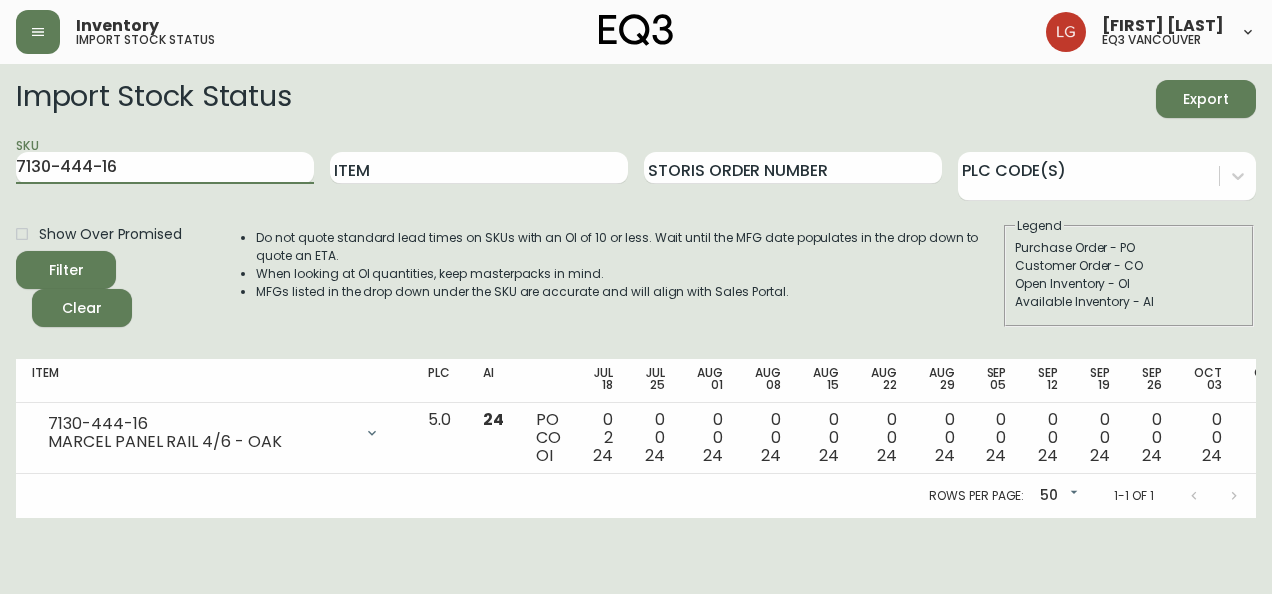 click on "Inventory import stock status [PERSON] eq3 [CITY]   Import Stock Status Export SKU 7130-444-16 Item Storis Order Number PLC Code(s) Show Over Promised Filter Clear Do not quote standard lead times on SKUs with an OI of 10 or less. Wait until the MFG date populates in the drop down to quote an ETA. When looking at OI quantities, keep masterpacks in mind. MFGs listed in the drop down under the SKU are accurate and will align with Sales Portal. Legend Purchase Order - PO Customer Order - CO Open Inventory - OI Available Inventory - AI Item PLC AI Jul 18 Jul 25 Aug 01 Aug 08 Aug 15 Aug 22 Aug 29 Sep 05 Sep 12 Sep 19 Sep 26 Oct 03 Oct 10 Future 7130-444-16 MARCEL PANEL RAIL 4/6 - OAK Opening Balance 26 ( [DATE] ) Customer Order (8544740) 1 ( [DATE] ) Available Inventory 24 ( [DATE] ) Customer Order (8545953) 1 ( [DATE] ) 5.0 24 PO CO OI 0 2 24 0 0 24 0 0 24 0 0 24 0 0 24 0 0 24 0 0 24 0 0 24 0 0 24 0 0 24 0 0 24 0 0 24 Rows per page: 50 50 1-1 of 1" at bounding box center [636, 259] 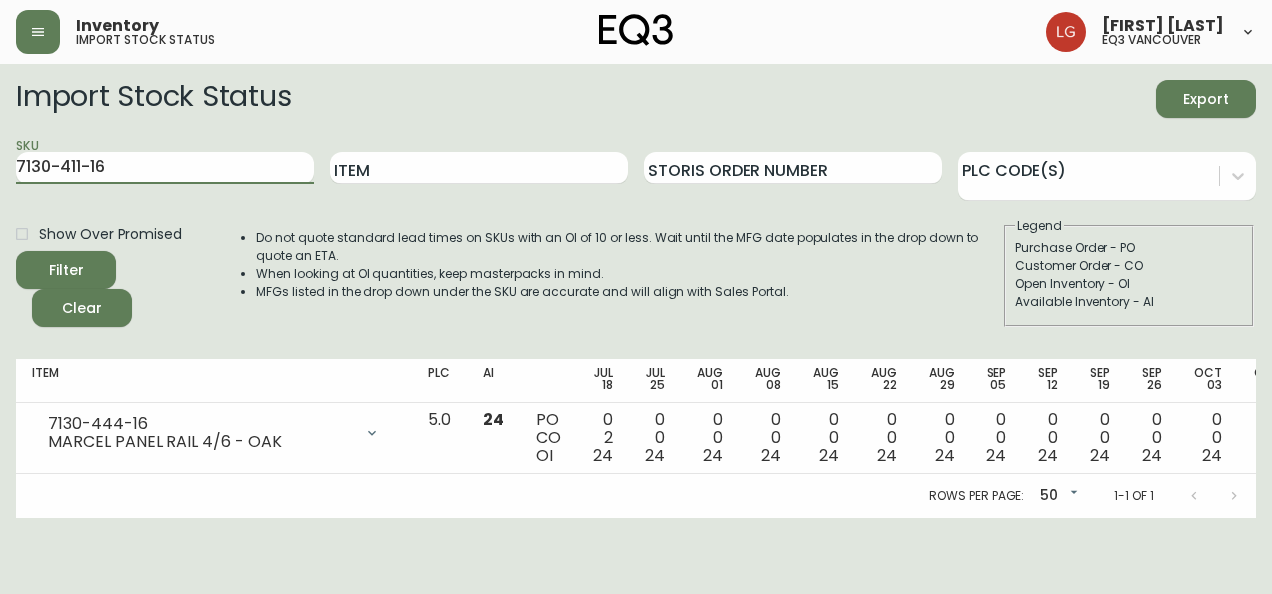click on "Filter" at bounding box center (66, 270) 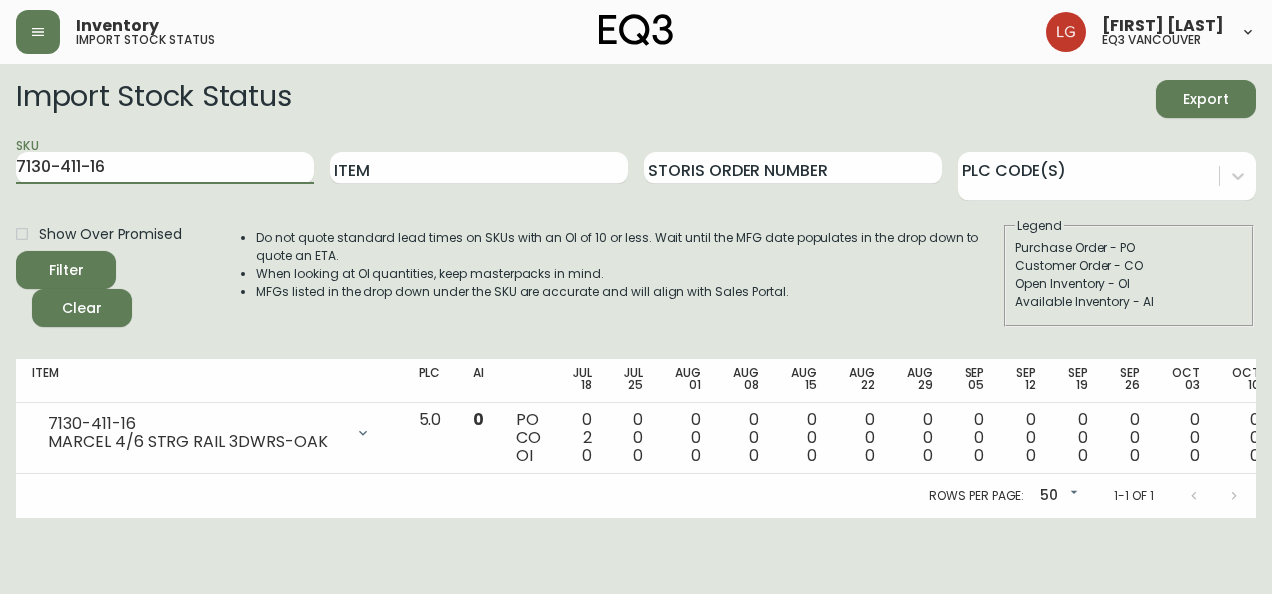 drag, startPoint x: 248, startPoint y: 172, endPoint x: -4, endPoint y: 187, distance: 252.44603 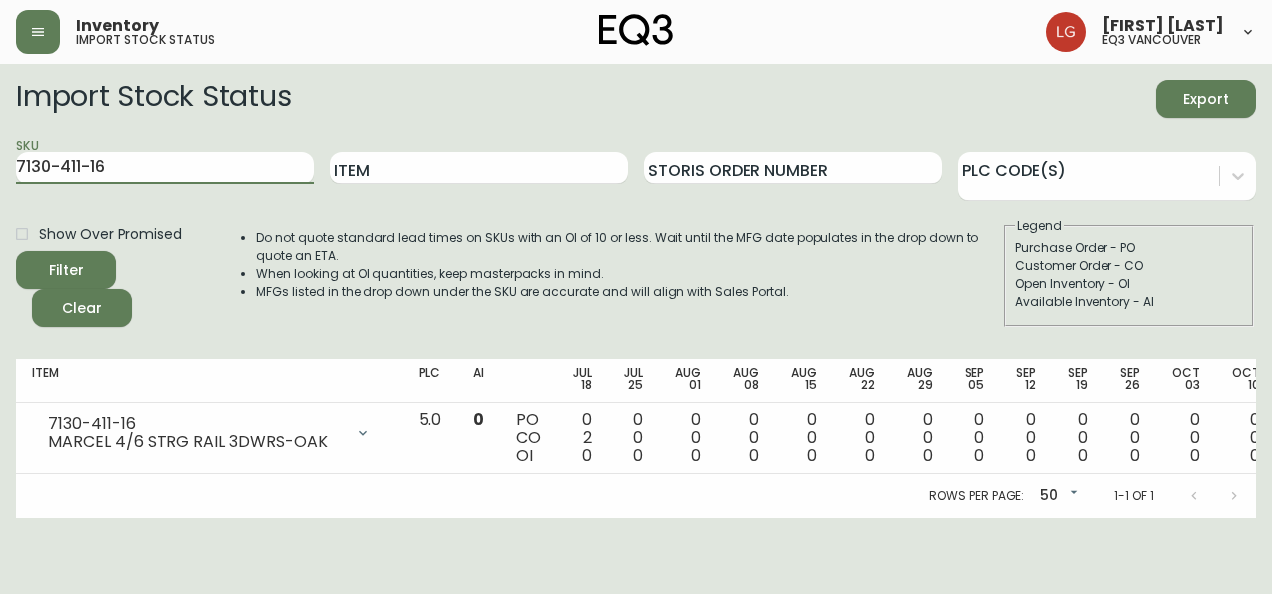 click on "Inventory import stock status [PERSON] eq3 [CITY]   Import Stock Status Export SKU 7130-411-16 Item Storis Order Number PLC Code(s) Show Over Promised Filter Clear Do not quote standard lead times on SKUs with an OI of 10 or less. Wait until the MFG date populates in the drop down to quote an ETA. When looking at OI quantities, keep masterpacks in mind. MFGs listed in the drop down under the SKU are accurate and will align with Sales Portal. Legend Purchase Order - PO Customer Order - CO Open Inventory - OI Available Inventory - AI Item PLC AI Jul 18 Jul 25 Aug 01 Aug 08 Aug 15 Aug 22 Aug 29 Sep 05 Sep 12 Sep 19 Sep 26 Oct 03 Oct 10 Future 7130-411-16 MARCEL 4/6 STRG RAIL 3DWRS-OAK Opening Balance 2 ( [DATE] ) Customer Order (8544740) 1 ( [DATE] ) Available Inventory 0 ( [DATE] ) Customer Order (8545953) 1 ( [DATE] ) 5.0 0 PO CO OI 0 2 0 0 0 0 0 0 0 0 0 0 0 0 0 0 0 0 0 0 0 0 0 0 0 0 0 0 0 0 0 0 0 0 0 0 0 0 0 0 0 0 Rows per page: 50 50 1-1 of 1" at bounding box center (636, 259) 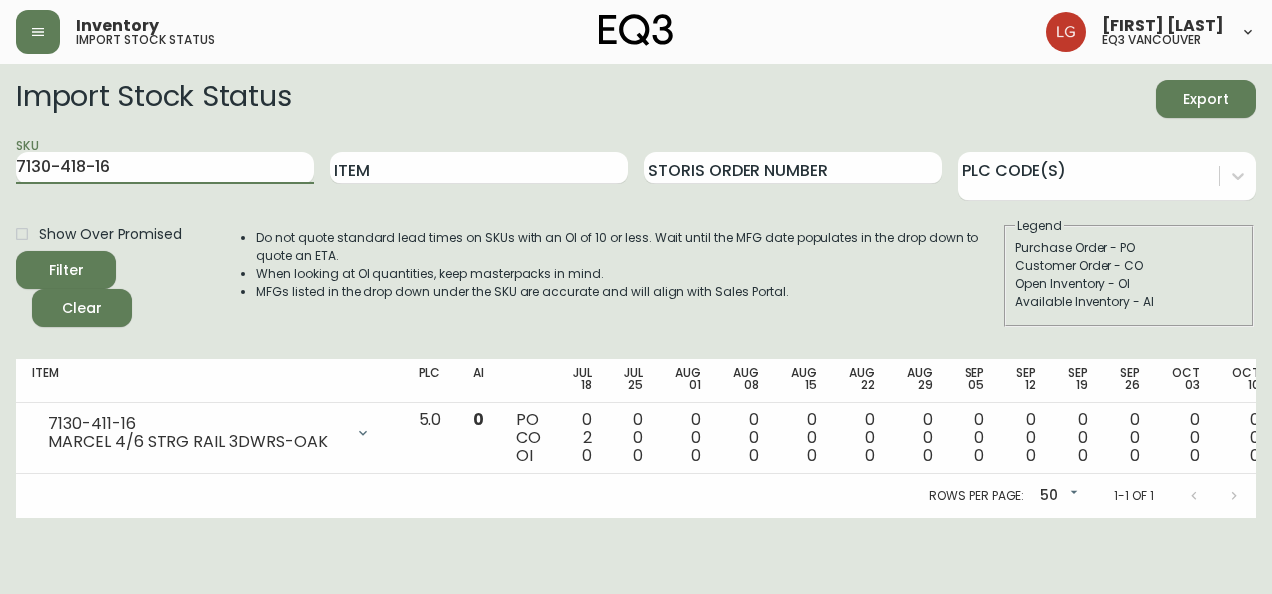 click on "Filter" at bounding box center (66, 270) 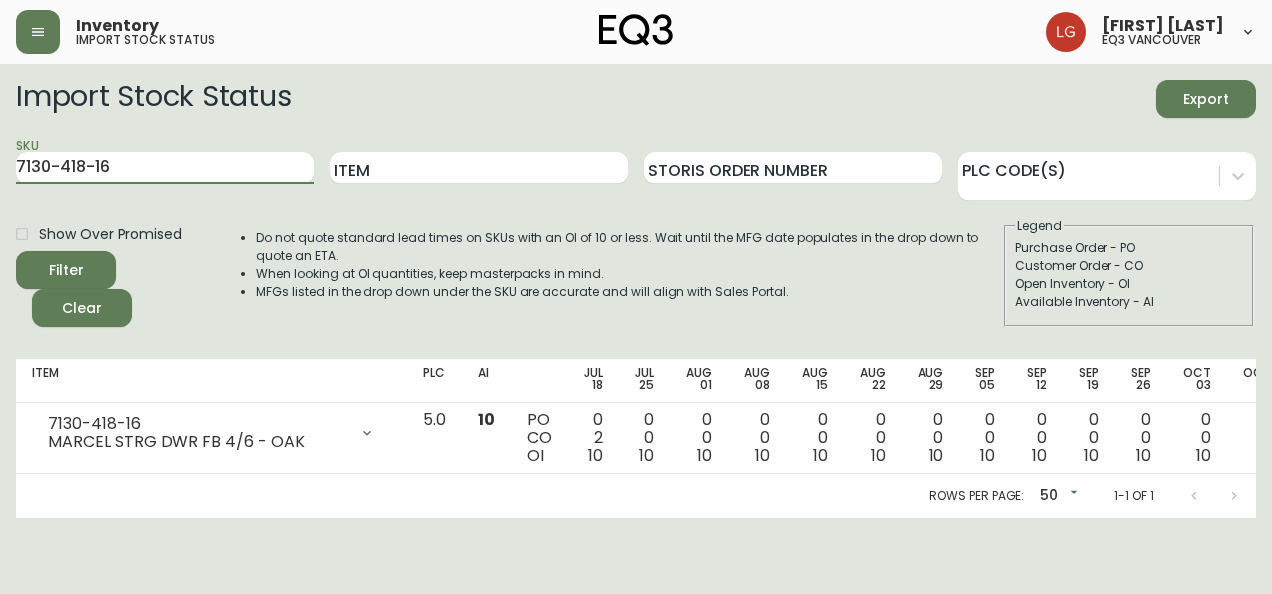 drag, startPoint x: 176, startPoint y: 164, endPoint x: -4, endPoint y: 144, distance: 181.1077 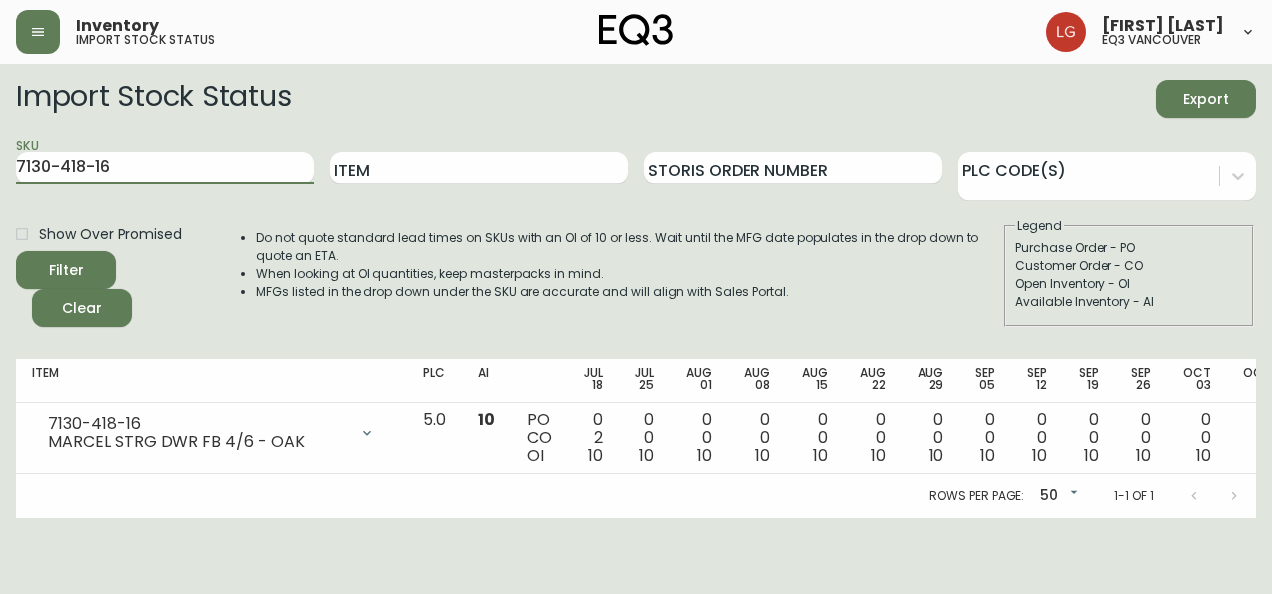 click on "Inventory import stock status [PERSON] eq3 [CITY]   Import Stock Status Export SKU 7130-418-16 Item Storis Order Number PLC Code(s) Show Over Promised Filter Clear Do not quote standard lead times on SKUs with an OI of 10 or less. Wait until the MFG date populates in the drop down to quote an ETA. When looking at OI quantities, keep masterpacks in mind. MFGs listed in the drop down under the SKU are accurate and will align with Sales Portal. Legend Purchase Order - PO Customer Order - CO Open Inventory - OI Available Inventory - AI Item PLC AI Jul 18 Jul 25 Aug 01 Aug 08 Aug 15 Aug 22 Aug 29 Sep 05 Sep 12 Sep 19 Sep 26 Oct 03 Oct 10 Future 7130-418-16 MARCEL STRG DWR FB 4/6 - OAK Opening Balance 12 ( [DATE] ) Customer Order (8544740) 1 ( [DATE] ) Available Inventory 10 ( [DATE] ) Customer Order (8545953) 1 ( [DATE] ) 5.0 10 PO CO OI 0 2 10 0 0 10 0 0 10 0 0 10 0 0 10 0 0 10 0 0 10 0 0 10 0 0 10 0 0 10 0 0 10 0 0 10 0 0 10 0 0 10 Rows per page: 50 50 1-1 of 1" at bounding box center [636, 259] 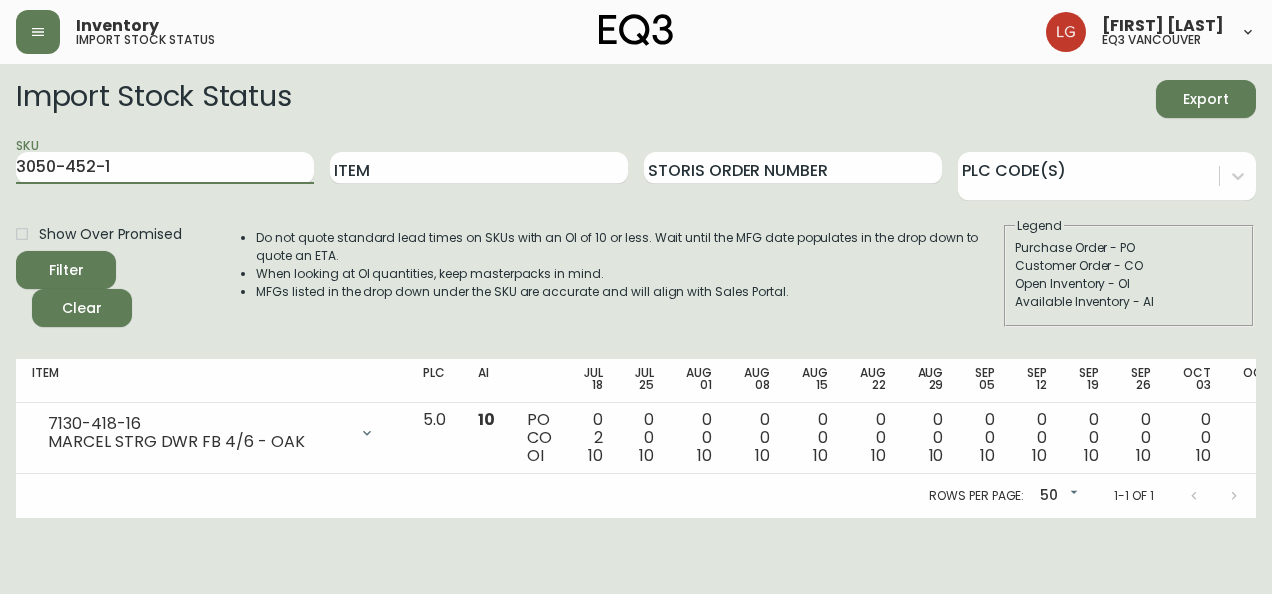 click on "Filter" at bounding box center [66, 270] 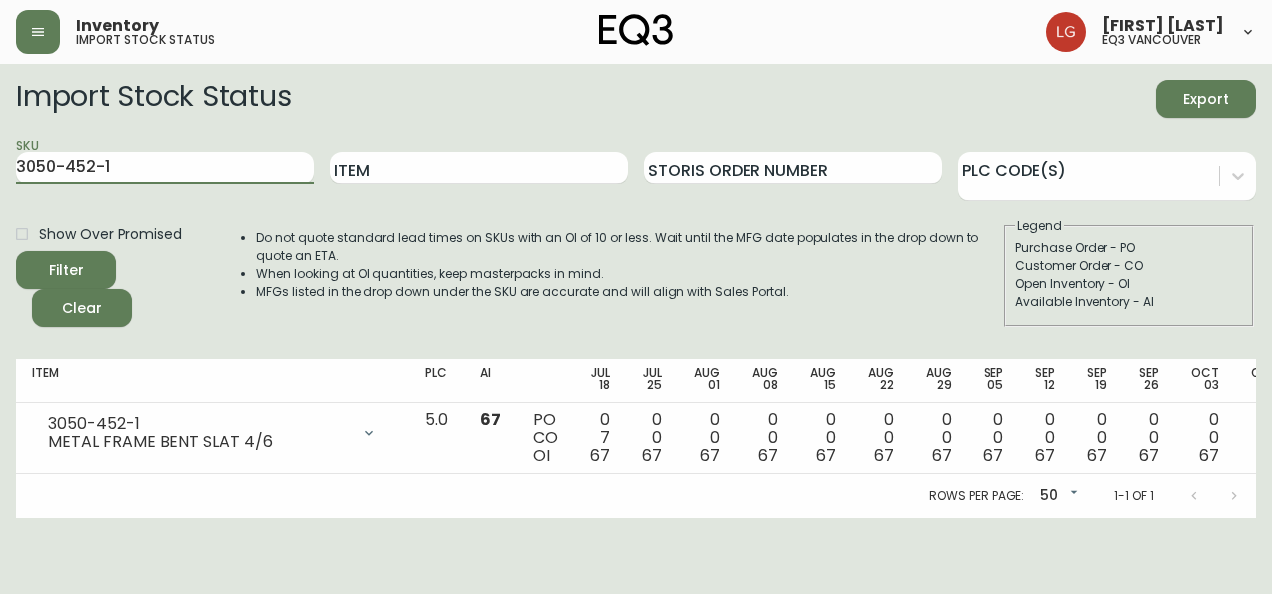 drag, startPoint x: 144, startPoint y: 159, endPoint x: 0, endPoint y: 131, distance: 146.69696 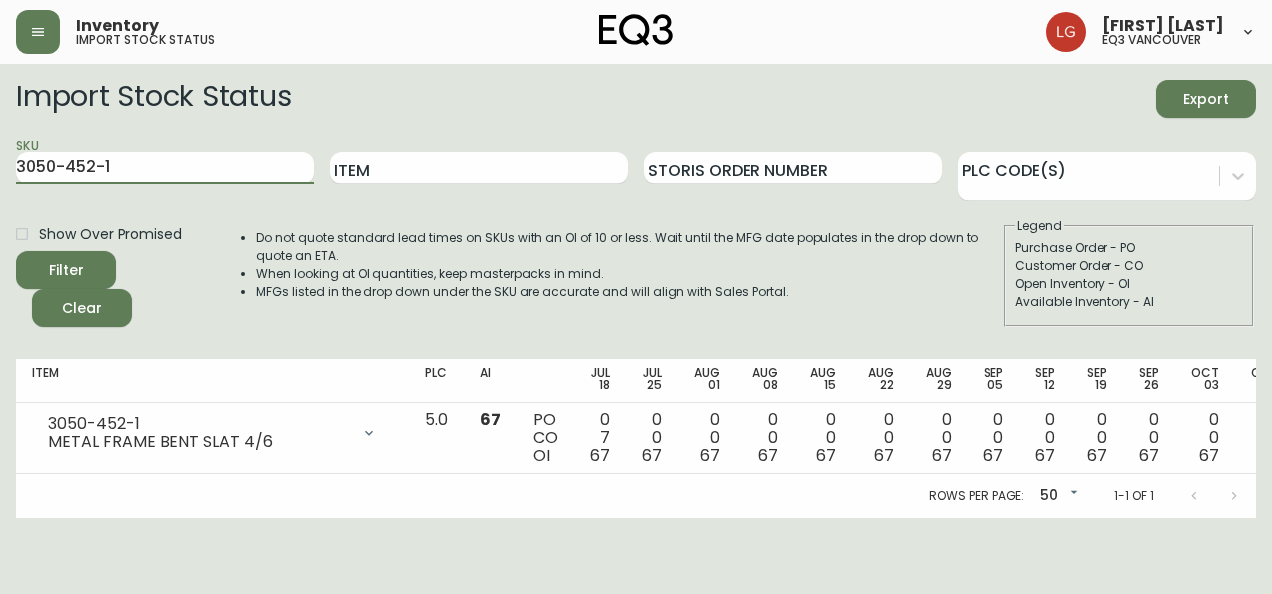 click on "Inventory import stock status [PERSON] eq3 [CITY]   Import Stock Status Export SKU 3050-452-1 Item Storis Order Number PLC Code(s) Show Over Promised Filter Clear Do not quote standard lead times on SKUs with an OI of 10 or less. Wait until the MFG date populates in the drop down to quote an ETA. When looking at OI quantities, keep masterpacks in mind. MFGs listed in the drop down under the SKU are accurate and will align with Sales Portal. Legend Purchase Order - PO Customer Order - CO Open Inventory - OI Available Inventory - AI Item PLC AI Jul 18 Jul 25 Aug 01 Aug 08 Aug 15 Aug 22 Aug 29 Sep 05 Sep 12 Sep 19 Sep 26 Oct 03 Oct 10 Future 3050-452-1 METAL FRAME BENT SLAT 4/6 Opening Balance 74 ( [DATE] ) Customer Order (8503924) 1 ( [DATE] ) Customer Order (8516406) 1 ( [DATE] ) Customer Order (8517535) 1 ( [DATE] ) Customer Order (8531226) 2 ( [DATE] ) Customer Order (8536977) 1 ( [DATE] ) Available Inventory 67 ( [DATE] ) 1 ( [DATE] ) 5.0" at bounding box center (636, 259) 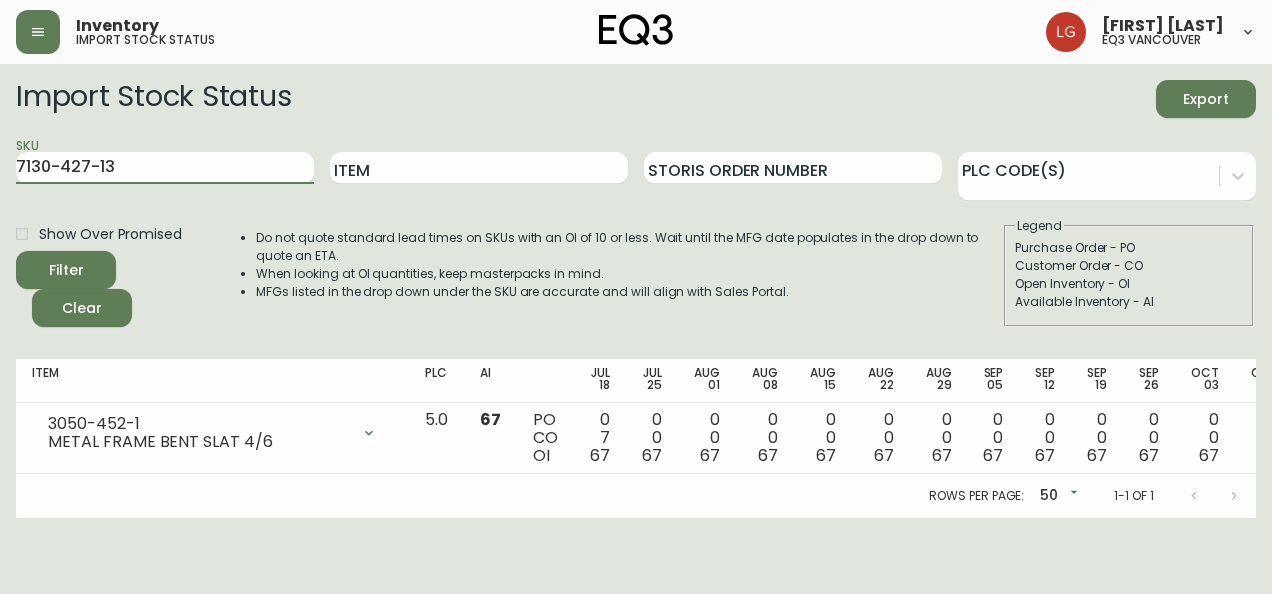 click on "Filter" at bounding box center (66, 270) 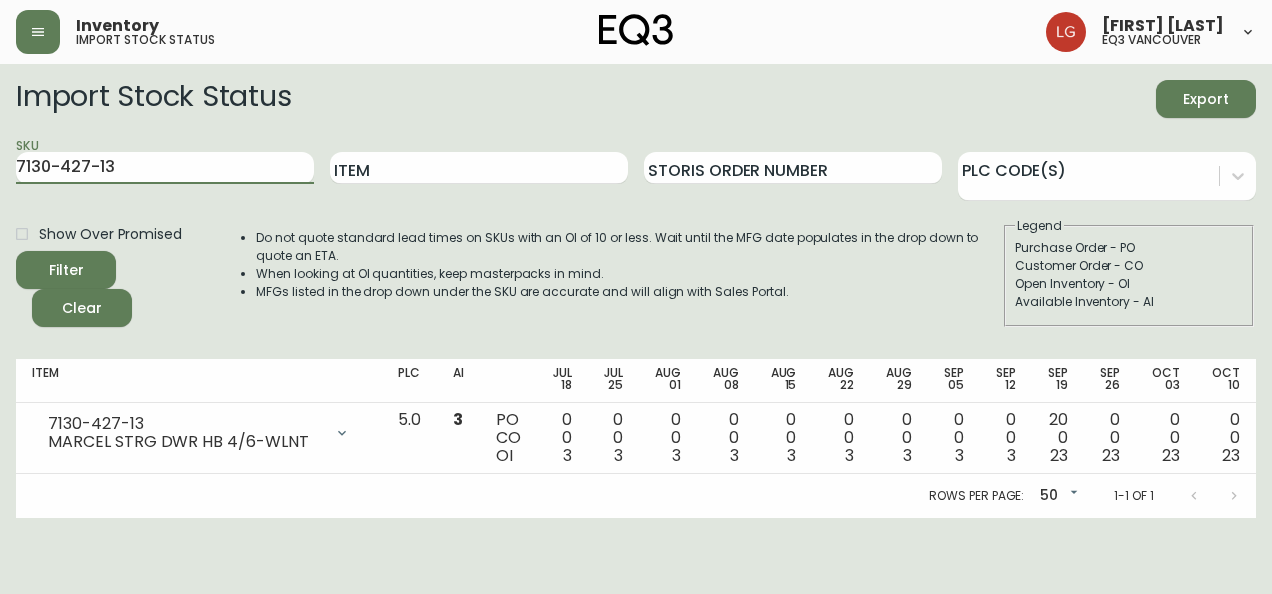 drag, startPoint x: 154, startPoint y: 164, endPoint x: -4, endPoint y: 125, distance: 162.74213 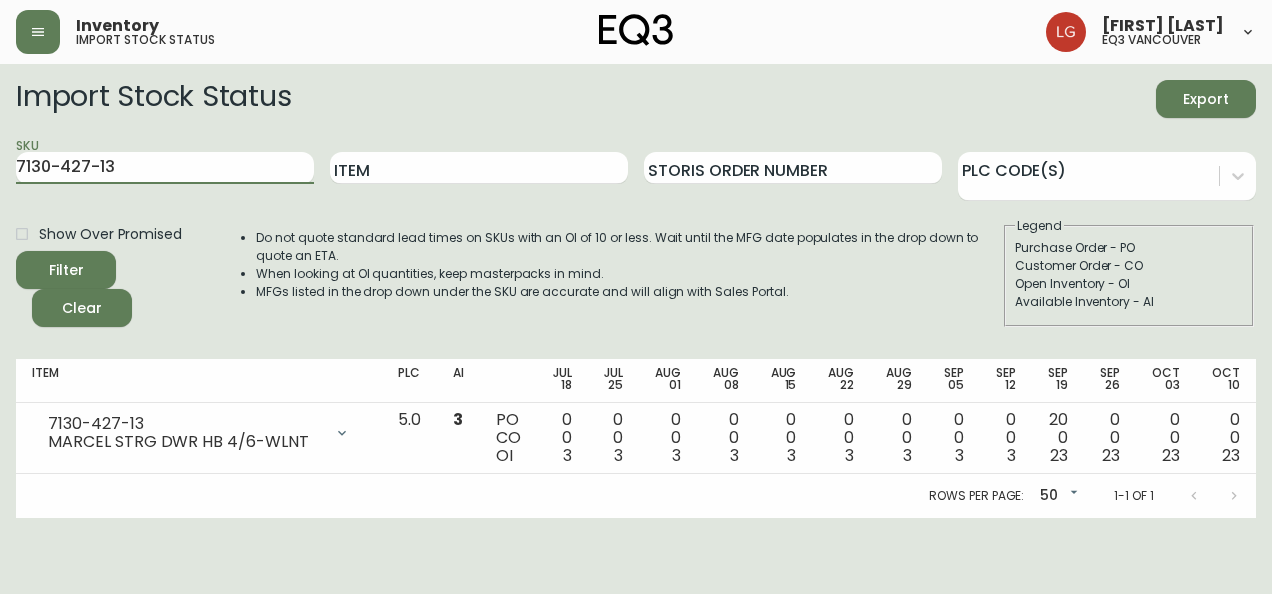 click on "Inventory import stock status [PERSON] eq3 [CITY]   Import Stock Status Export SKU 7130-427-13 Item Storis Order Number PLC Code(s) Show Over Promised Filter Clear Do not quote standard lead times on SKUs with an OI of 10 or less. Wait until the MFG date populates in the drop down to quote an ETA. When looking at OI quantities, keep masterpacks in mind. MFGs listed in the drop down under the SKU are accurate and will align with Sales Portal. Legend Purchase Order - PO Customer Order - CO Open Inventory - OI Available Inventory - AI Item PLC AI Jul 18 Jul 25 Aug 01 Aug 08 Aug 15 Aug 22 Aug 29 Sep 05 Sep 12 Sep 19 Sep 26 Oct 03 Oct 10 Future 7130-427-13 MARCEL STRG DWR HB 4/6-WLNT Opening Balance 3 ( [DATE] ) Available Inventory 3 ( [DATE] ) Purchase Order (P019536) 20 ( [DATE] ) 5.0 3 PO CO OI 0 0 3 0 0 3 0 0 3 0 0 3 0 0 3 0 0 3 0 0 3 0 0 3 0 0 3 20 0 23 0 0 23 0 0 23 0 0 23 0 0 23 Rows per page: 50 50 1-1 of 1" at bounding box center (636, 259) 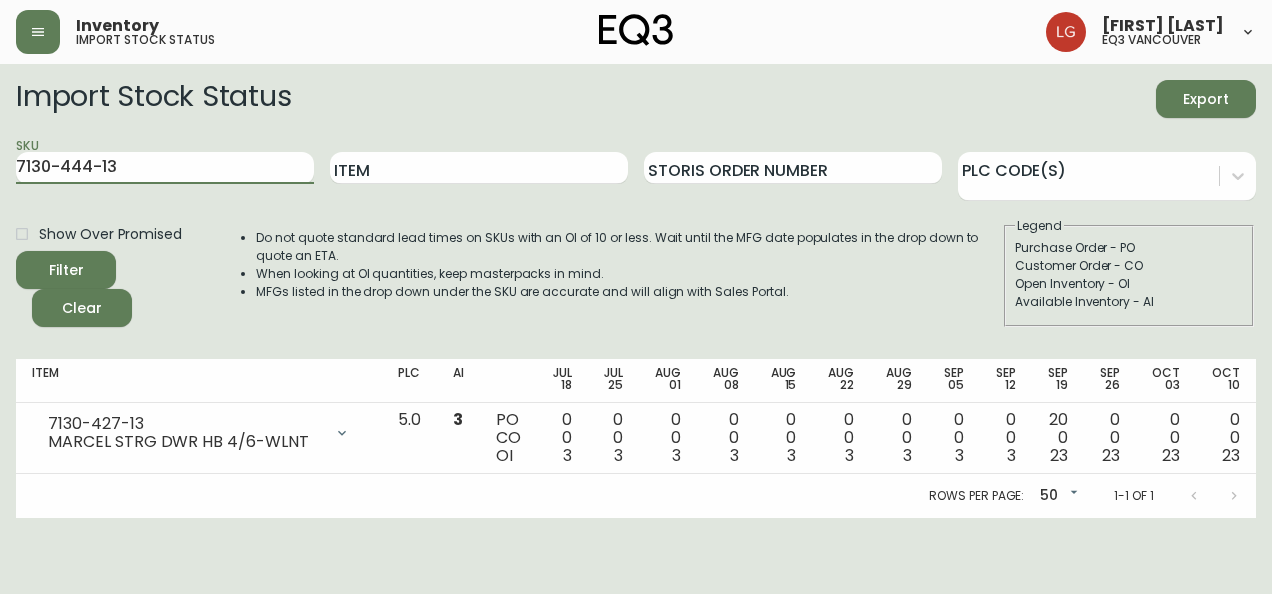 click on "Filter" at bounding box center [66, 270] 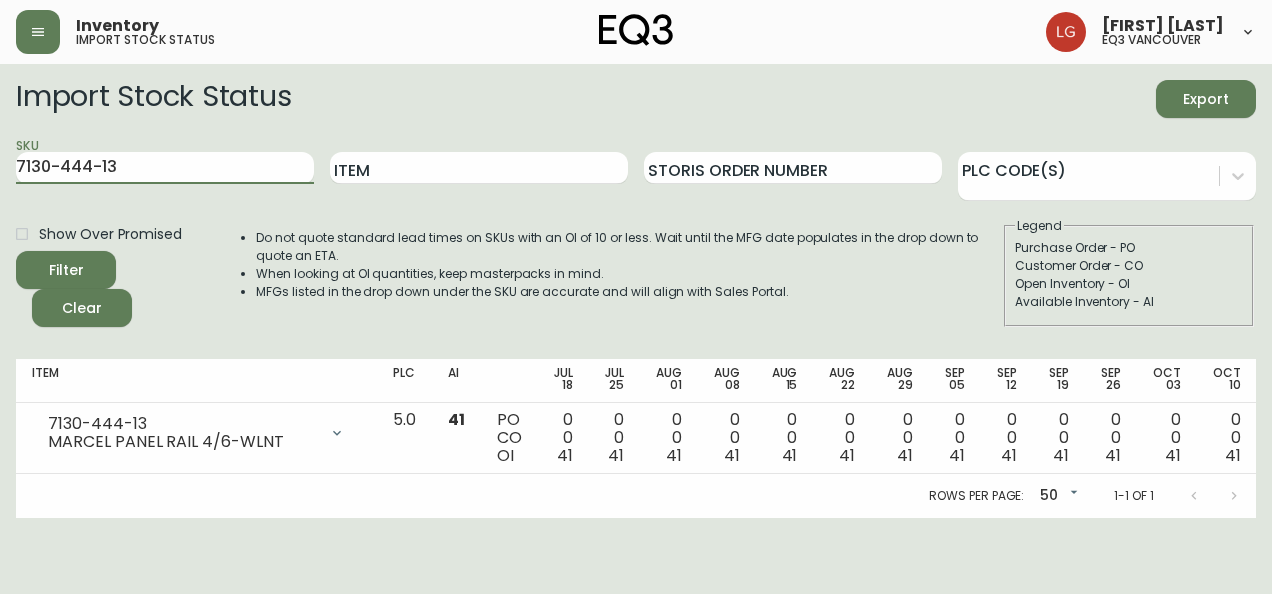 drag, startPoint x: 169, startPoint y: 155, endPoint x: -4, endPoint y: 139, distance: 173.73831 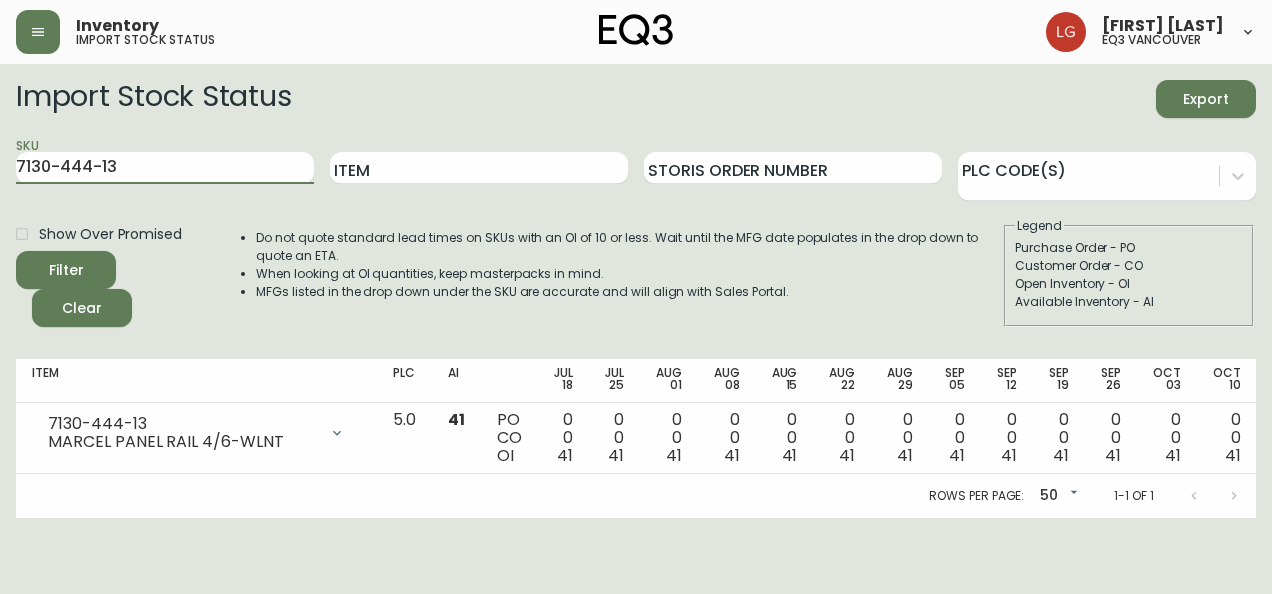 click on "Inventory import stock status [PERSON] eq3 [CITY]   Import Stock Status Export SKU 7130-444-13 Item Storis Order Number PLC Code(s) Show Over Promised Filter Clear Do not quote standard lead times on SKUs with an OI of 10 or less. Wait until the MFG date populates in the drop down to quote an ETA. When looking at OI quantities, keep masterpacks in mind. MFGs listed in the drop down under the SKU are accurate and will align with Sales Portal. Legend Purchase Order - PO Customer Order - CO Open Inventory - OI Available Inventory - AI Item PLC AI Jul 18 Jul 25 Aug 01 Aug 08 Aug 15 Aug 22 Aug 29 Sep 05 Sep 12 Sep 19 Sep 26 Oct 03 Oct 10 Future 7130-444-13 MARCEL PANEL RAIL 4/6-WLNT Opening Balance 41 ( [DATE] ) Available Inventory 41 ( [DATE] ) 5.0 41 PO CO OI 0 0 41 0 0 41 0 0 41 0 0 41 0 0 41 0 0 41 0 0 41 0 0 41 0 0 41 0 0 41 0 0 41 0 0 41 Rows per page: 50 50 1-1 of 1" at bounding box center [636, 259] 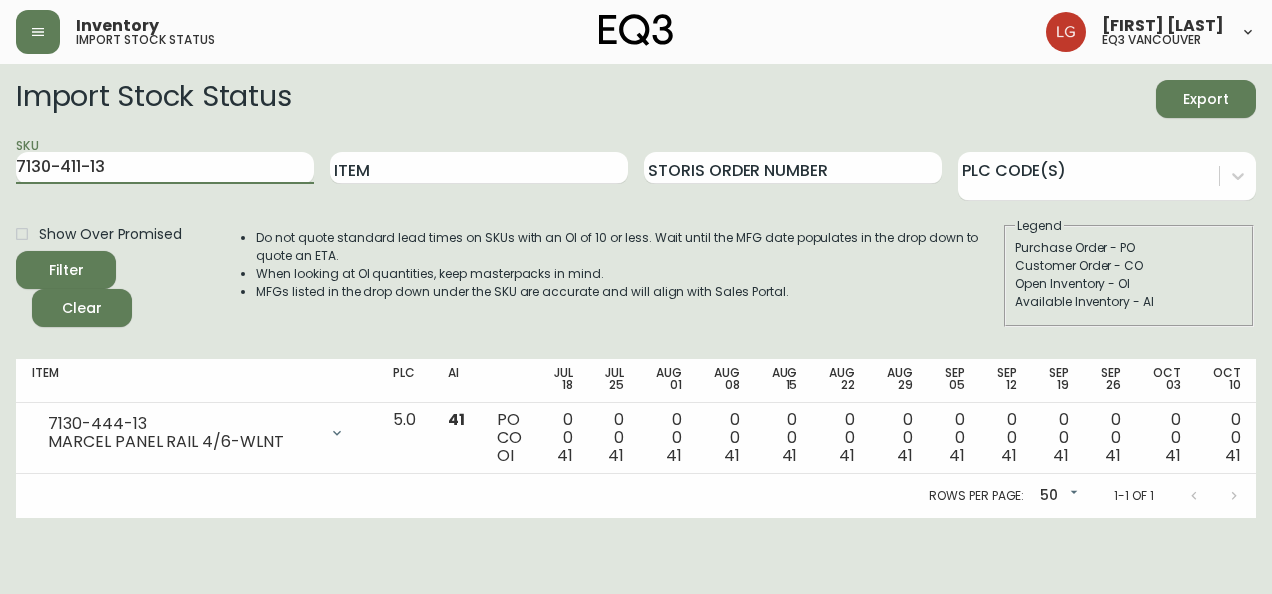 click on "Filter" at bounding box center (66, 270) 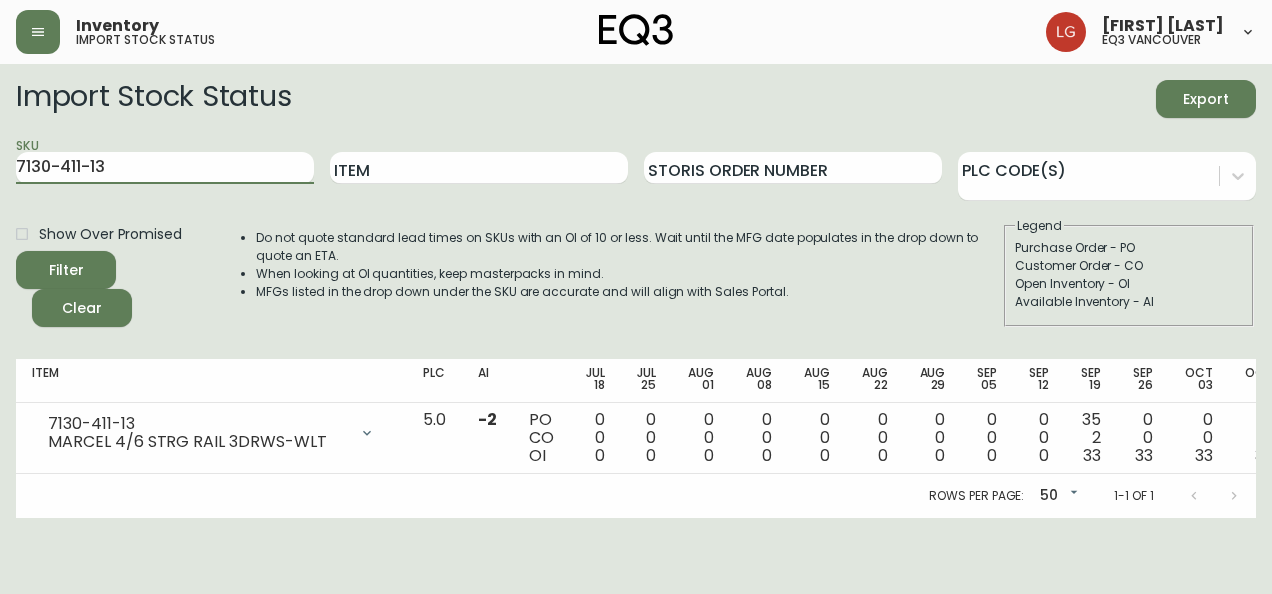 drag, startPoint x: 242, startPoint y: 170, endPoint x: -4, endPoint y: 120, distance: 251.02988 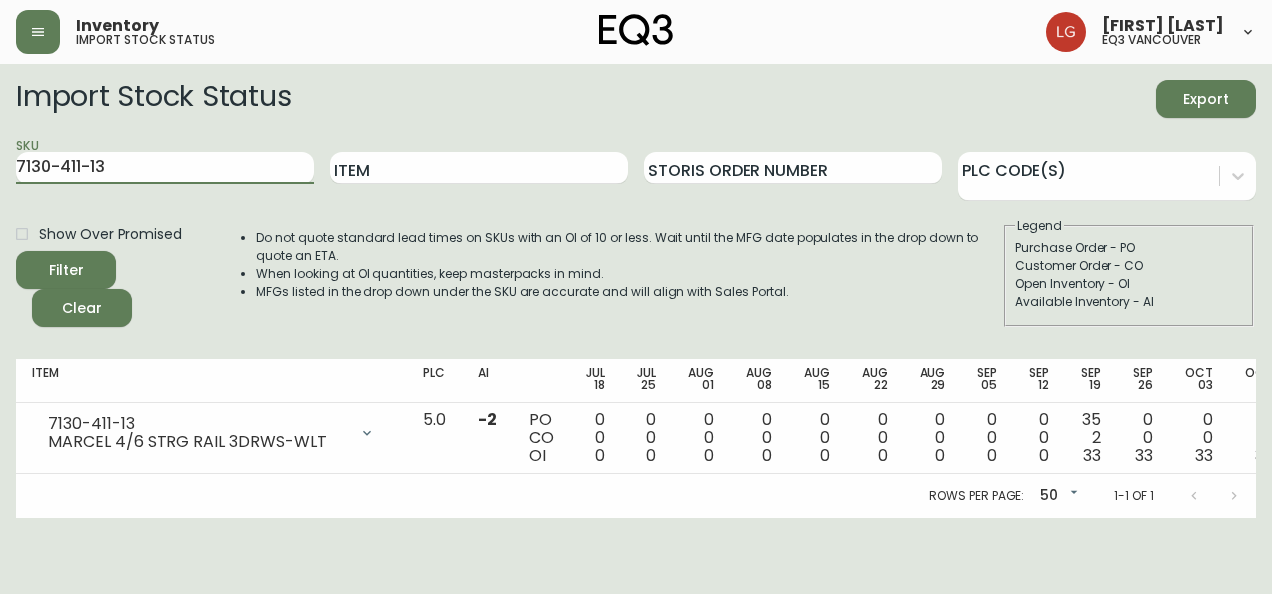 click on "Inventory import stock status [PERSON] eq3 [CITY]   Import Stock Status Export SKU 7130-411-13 Item Storis Order Number PLC Code(s) Show Over Promised Filter Clear Do not quote standard lead times on SKUs with an OI of 10 or less. Wait until the MFG date populates in the drop down to quote an ETA. When looking at OI quantities, keep masterpacks in mind. MFGs listed in the drop down under the SKU are accurate and will align with Sales Portal. Legend Purchase Order - PO Customer Order - CO Open Inventory - OI Available Inventory - AI Item PLC AI Jul 18 Jul 25 Aug 01 Aug 08 Aug 15 Aug 22 Aug 29 Sep 05 Sep 12 Sep 19 Sep 26 Oct 03 Oct 10 Future 7130-411-13 MARCEL 4/6 STRG RAIL 3DRWS-WLT Opening Balance 0 ( [DATE] ) Available Inventory -2 ( [DATE] ) Customer Order (8535254) 1 ( [DATE] ) Customer Order (8539831) 1 ( [DATE] ) Purchase Order (P019536) 35 ( [DATE] ) 5.0 -2 PO CO OI 0 0 0 0 0 0 0 0 0 0 0 0 0 0 0 0 0 0 0 0 0 0 0 0 0 0 0 35 2 33 0 0 33 0 0 33 0 0 33 0 0 33 0 0" at bounding box center (636, 259) 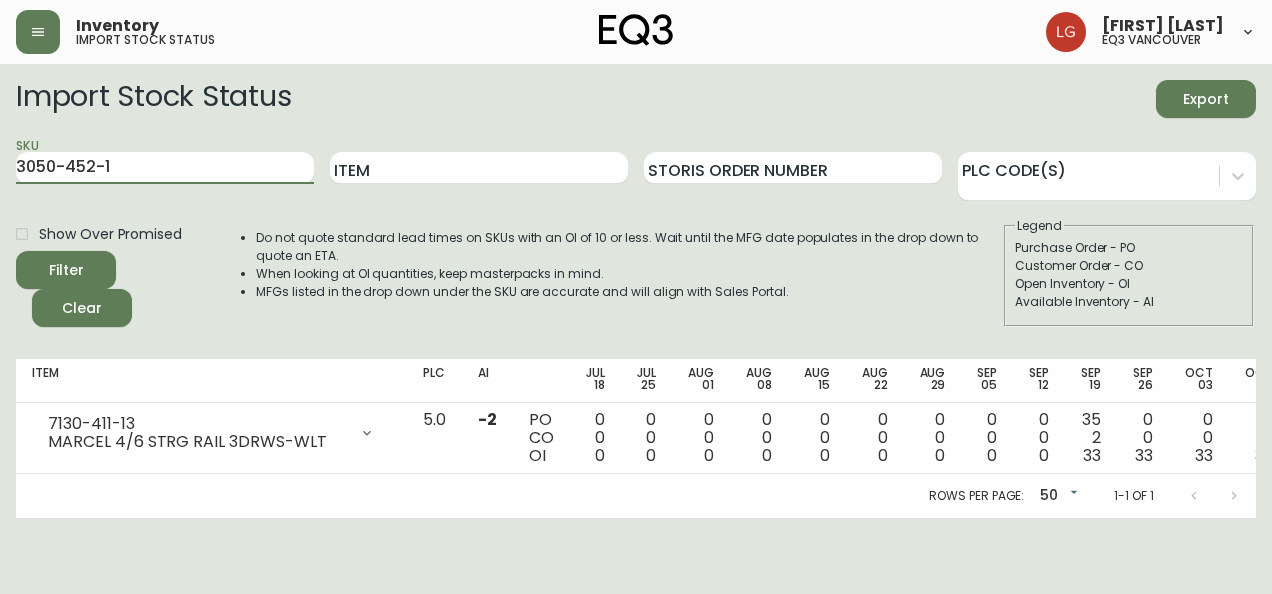 click on "Filter" at bounding box center (66, 270) 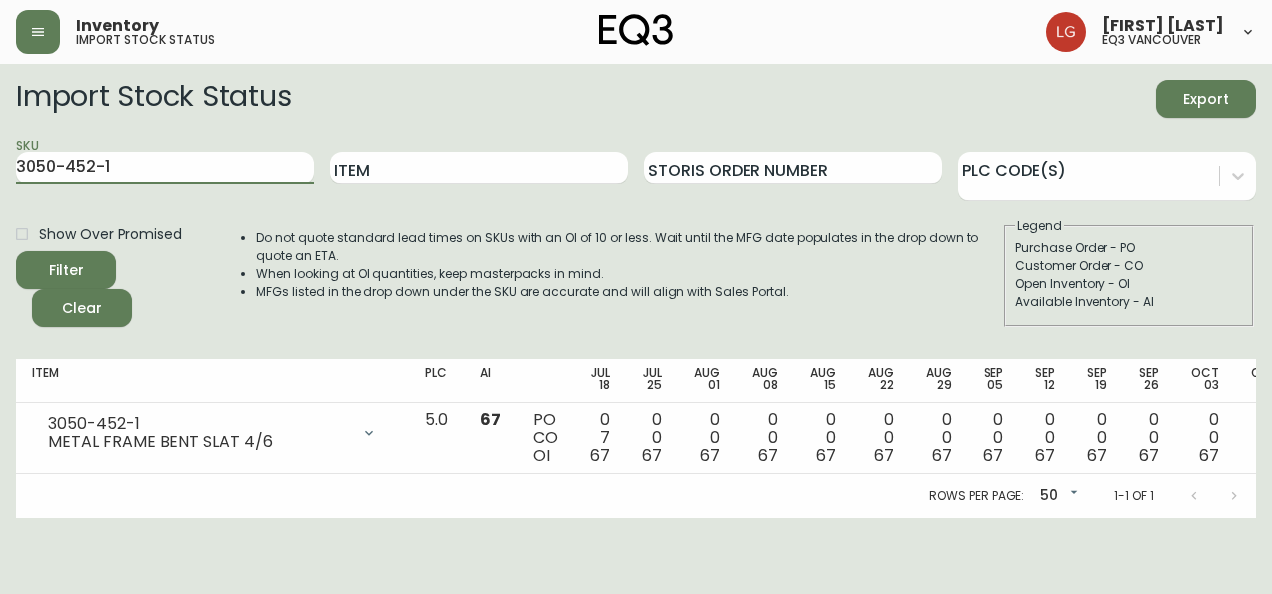 drag, startPoint x: 206, startPoint y: 158, endPoint x: -4, endPoint y: 153, distance: 210.05951 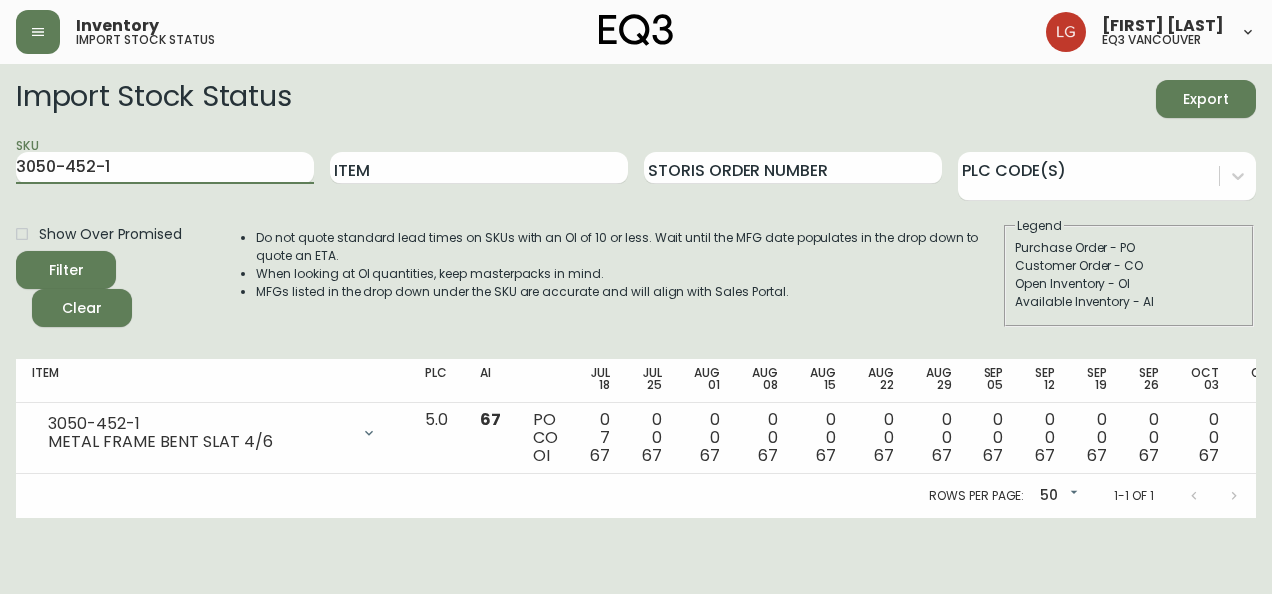 click on "Inventory import stock status [PERSON] eq3 [CITY]   Import Stock Status Export SKU 3050-452-1 Item Storis Order Number PLC Code(s) Show Over Promised Filter Clear Do not quote standard lead times on SKUs with an OI of 10 or less. Wait until the MFG date populates in the drop down to quote an ETA. When looking at OI quantities, keep masterpacks in mind. MFGs listed in the drop down under the SKU are accurate and will align with Sales Portal. Legend Purchase Order - PO Customer Order - CO Open Inventory - OI Available Inventory - AI Item PLC AI Jul 18 Jul 25 Aug 01 Aug 08 Aug 15 Aug 22 Aug 29 Sep 05 Sep 12 Sep 19 Sep 26 Oct 03 Oct 10 Future 3050-452-1 METAL FRAME BENT SLAT 4/6 Opening Balance 74 ( [DATE] ) Customer Order (8503924) 1 ( [DATE] ) Customer Order (8516406) 1 ( [DATE] ) Customer Order (8517535) 1 ( [DATE] ) Customer Order (8531226) 2 ( [DATE] ) Customer Order (8536977) 1 ( [DATE] ) Available Inventory 67 ( [DATE] ) 1 ( [DATE] ) 5.0" at bounding box center [636, 259] 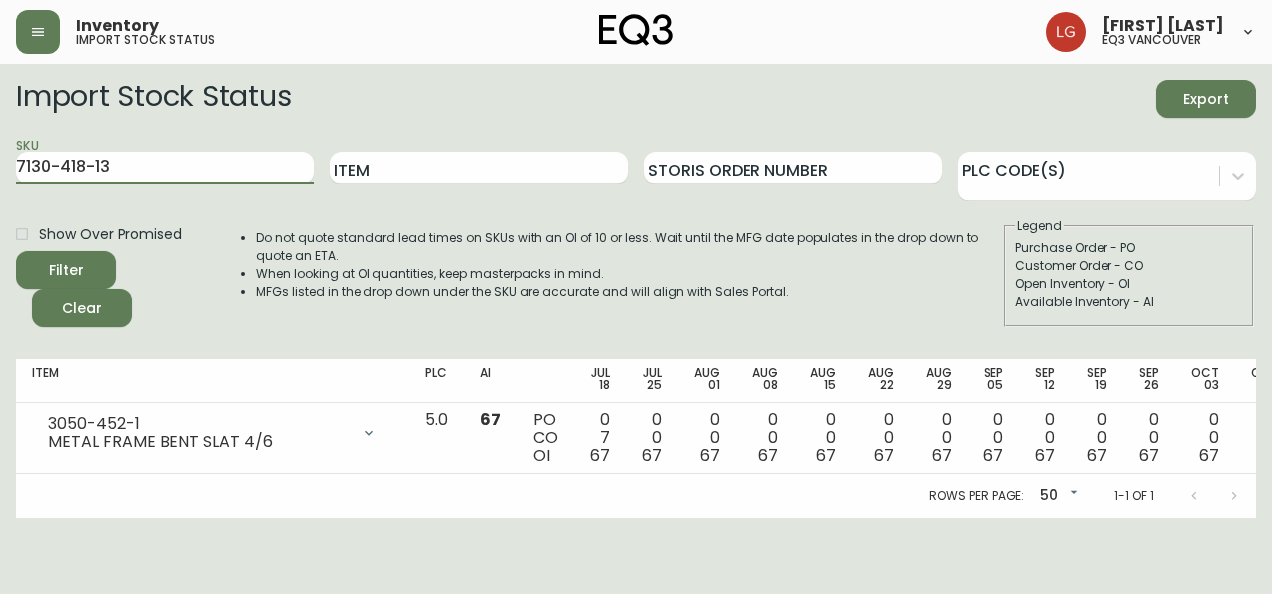 click on "Filter" at bounding box center (66, 270) 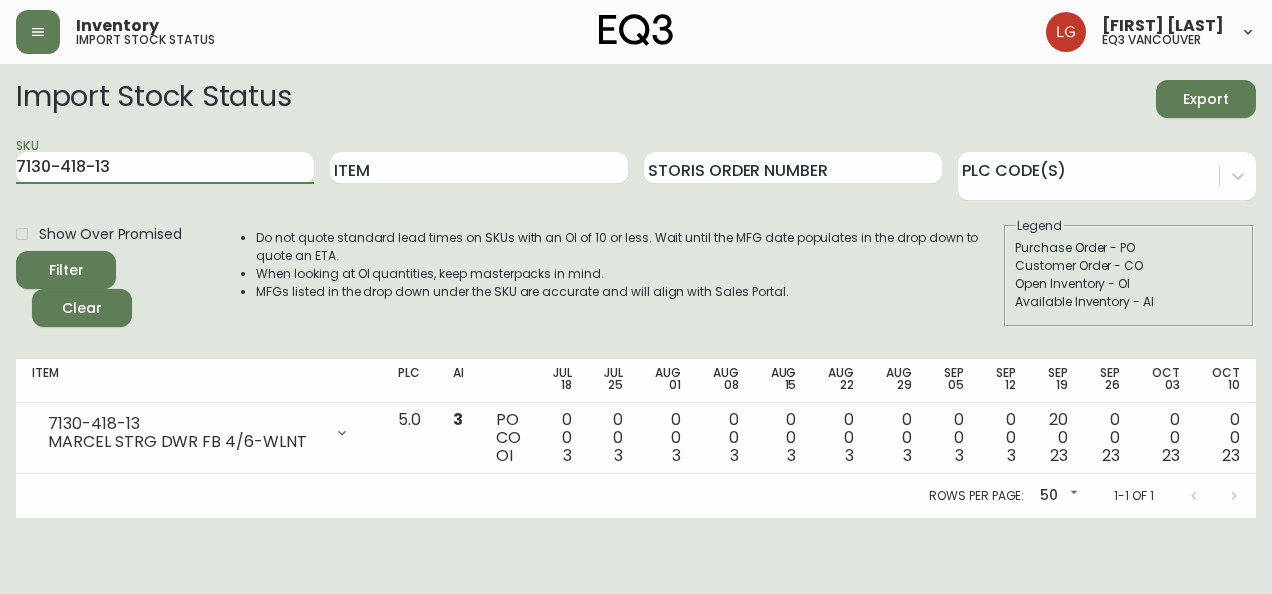 drag, startPoint x: 136, startPoint y: 156, endPoint x: -4, endPoint y: 138, distance: 141.1524 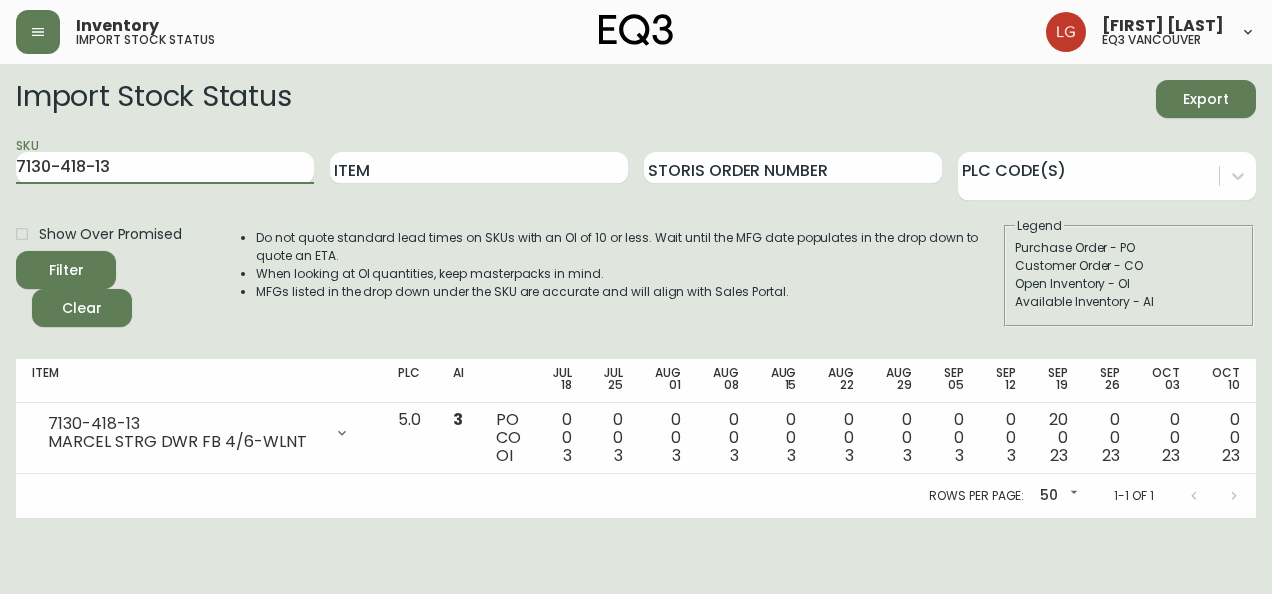 click on "Inventory import stock status [PERSON] eq3 [CITY]   Import Stock Status Export SKU 7130-418-13 Item Storis Order Number PLC Code(s) Show Over Promised Filter Clear Do not quote standard lead times on SKUs with an OI of 10 or less. Wait until the MFG date populates in the drop down to quote an ETA. When looking at OI quantities, keep masterpacks in mind. MFGs listed in the drop down under the SKU are accurate and will align with Sales Portal. Legend Purchase Order - PO Customer Order - CO Open Inventory - OI Available Inventory - AI Item PLC AI Jul 18 Jul 25 Aug 01 Aug 08 Aug 15 Aug 22 Aug 29 Sep 05 Sep 12 Sep 19 Sep 26 Oct 03 Oct 10 Future 7130-418-13 MARCEL STRG DWR FB 4/6-WLNT Opening Balance 3 ( [DATE] ) Available Inventory 3 ( [DATE] ) Purchase Order (P019536) 20 ( [DATE] ) 5.0 3 PO CO OI 0 0 3 0 0 3 0 0 3 0 0 3 0 0 3 0 0 3 0 0 3 0 0 3 20 0 23 0 0 23 0 0 23 0 0 23 0 0 23 Rows per page: 50 50 1-1 of 1" at bounding box center (636, 259) 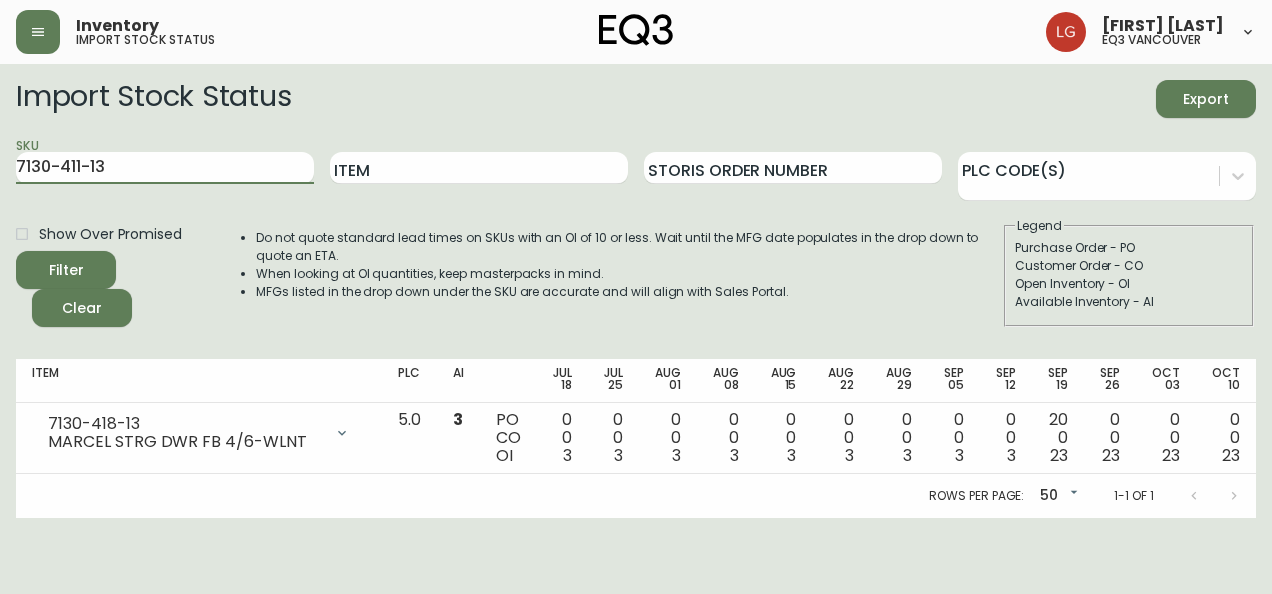 type on "7130-411-13" 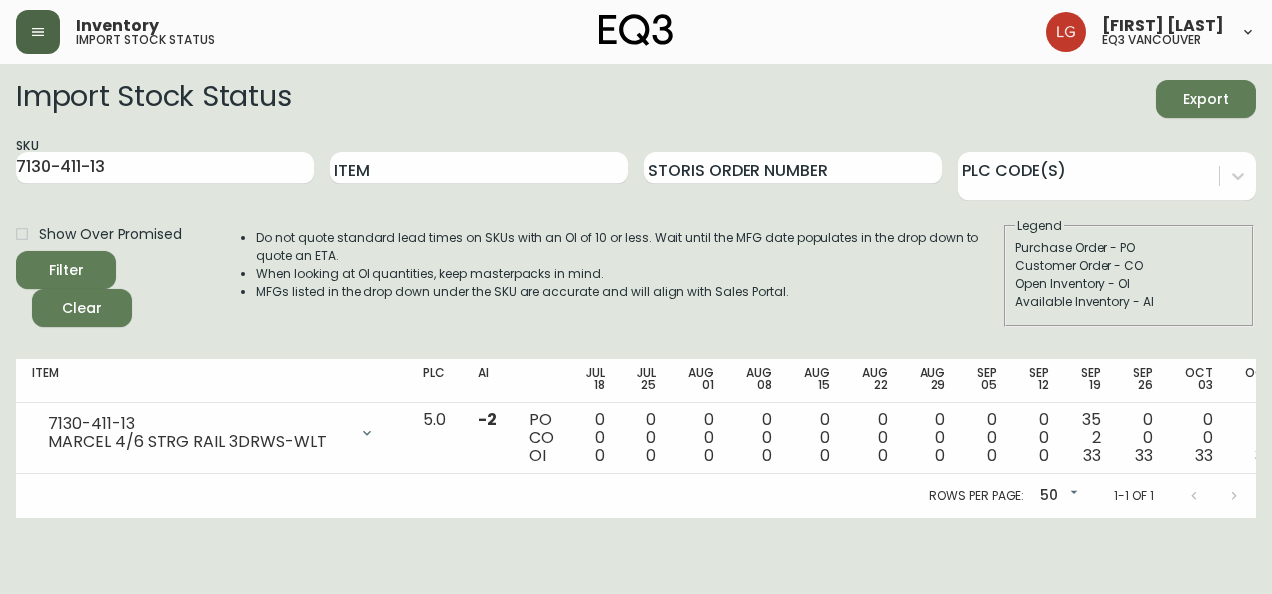 click 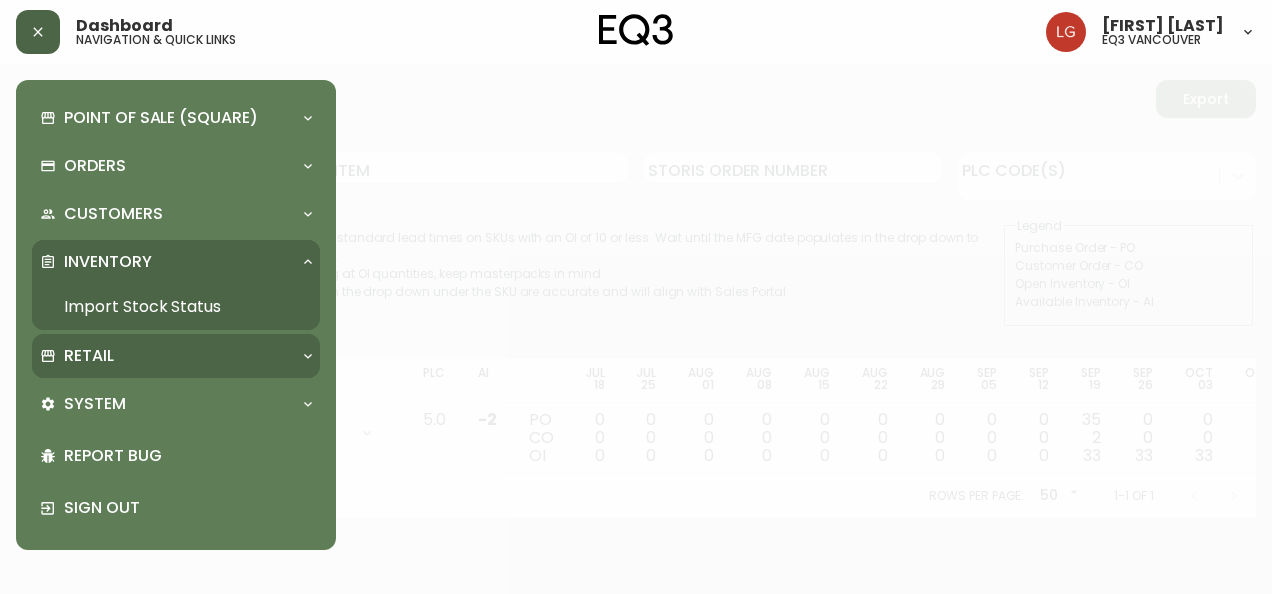 click on "Retail" at bounding box center [166, 356] 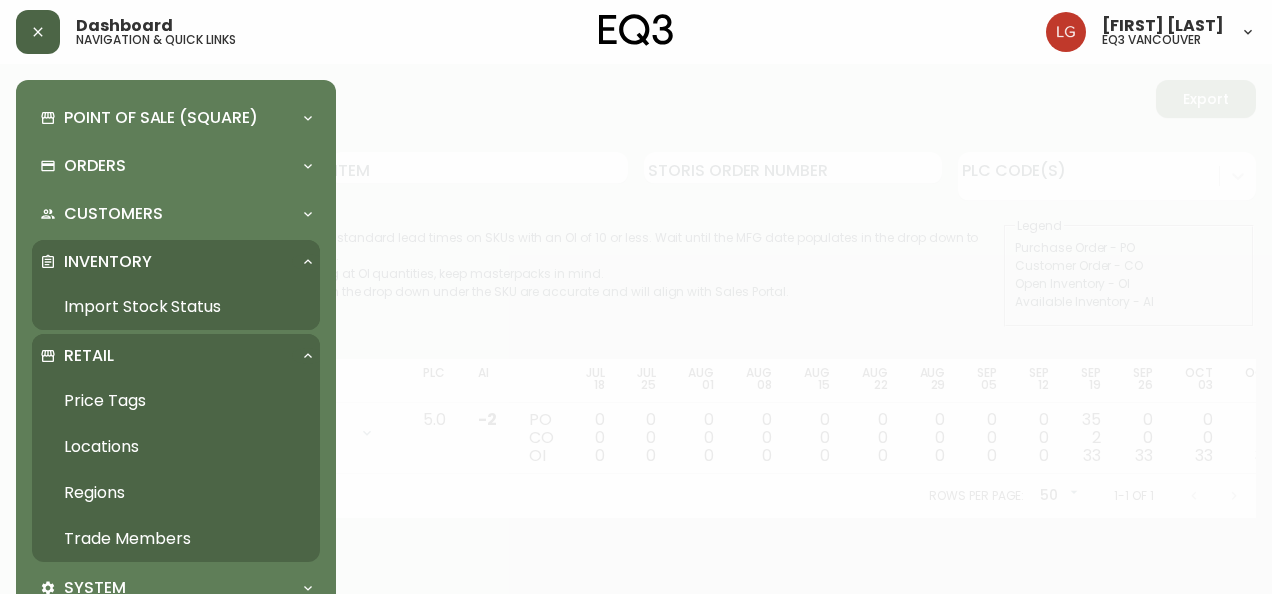 click on "Trade Members" at bounding box center [176, 539] 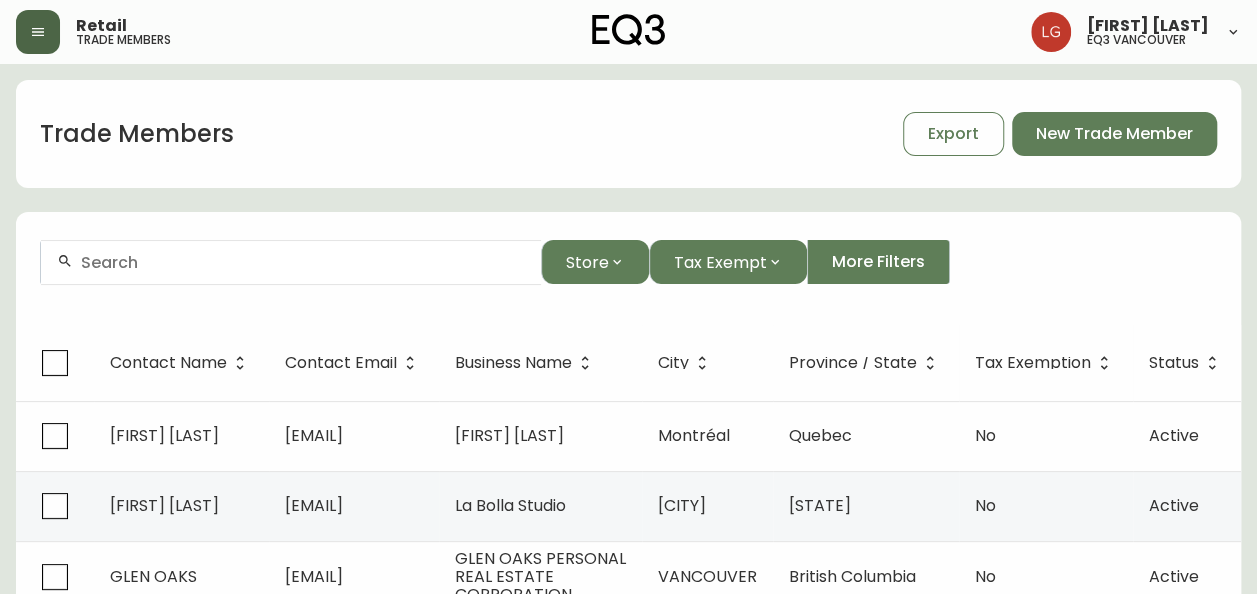 click at bounding box center [303, 262] 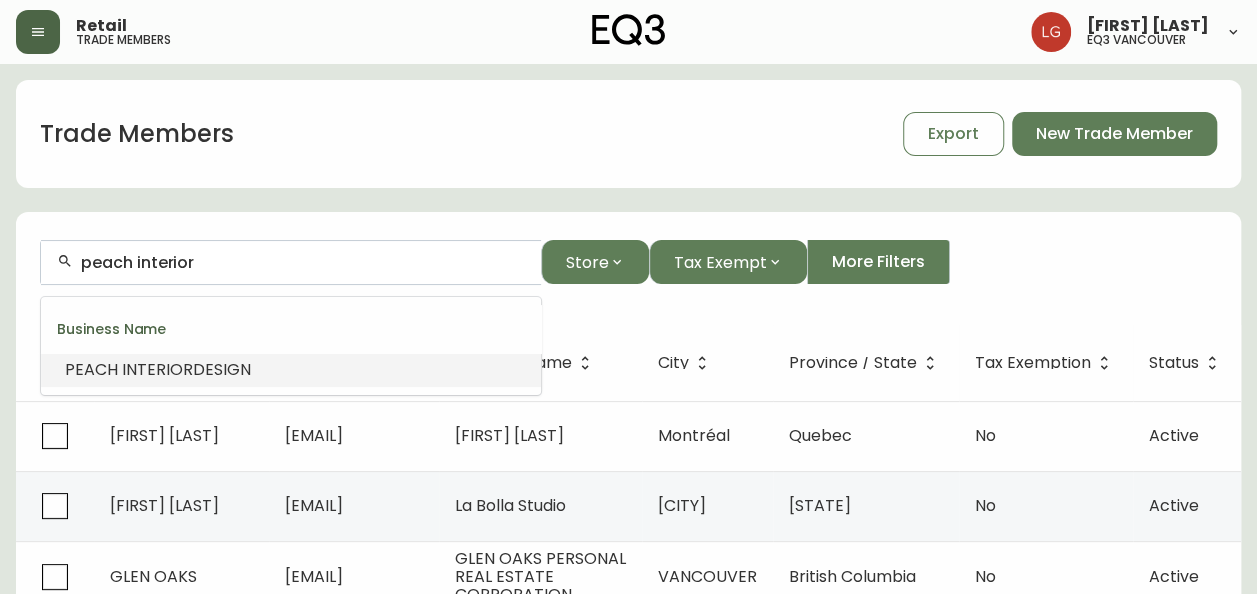 click on "DESIGN" at bounding box center (222, 369) 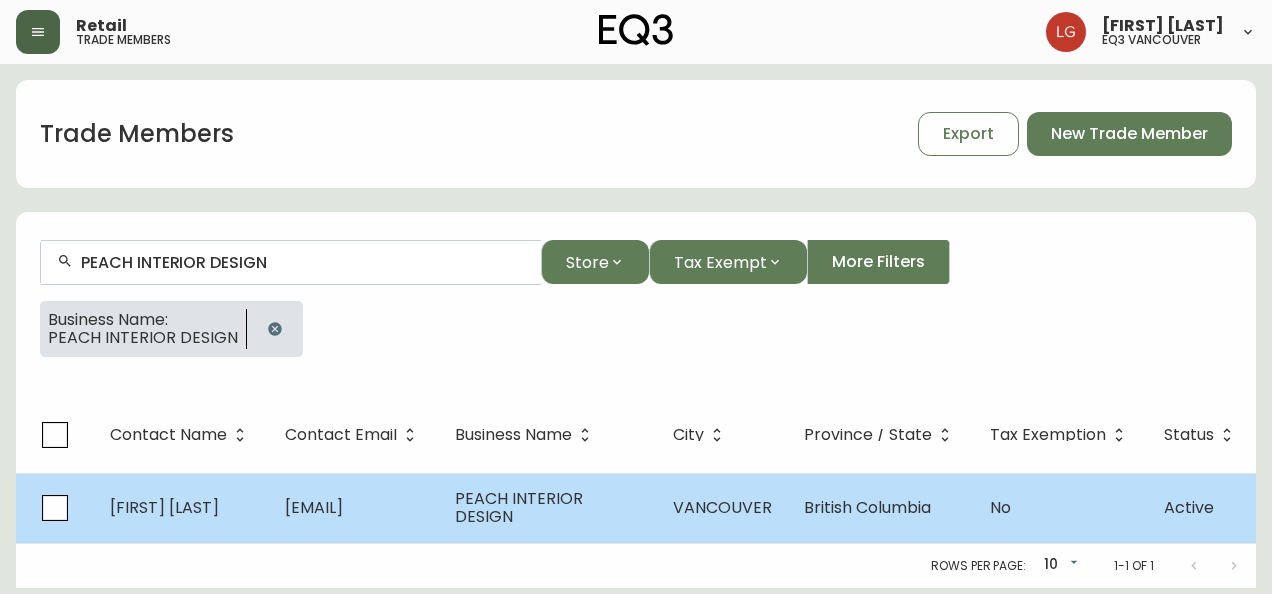 click on "[EMAIL]" at bounding box center [314, 507] 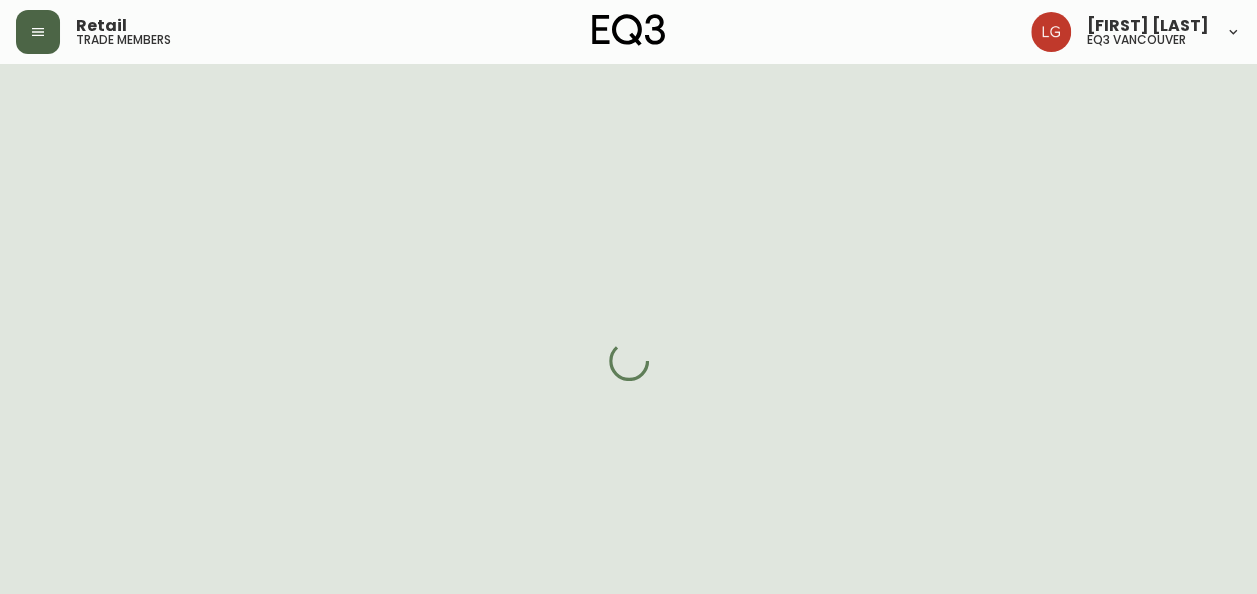 select on "BC" 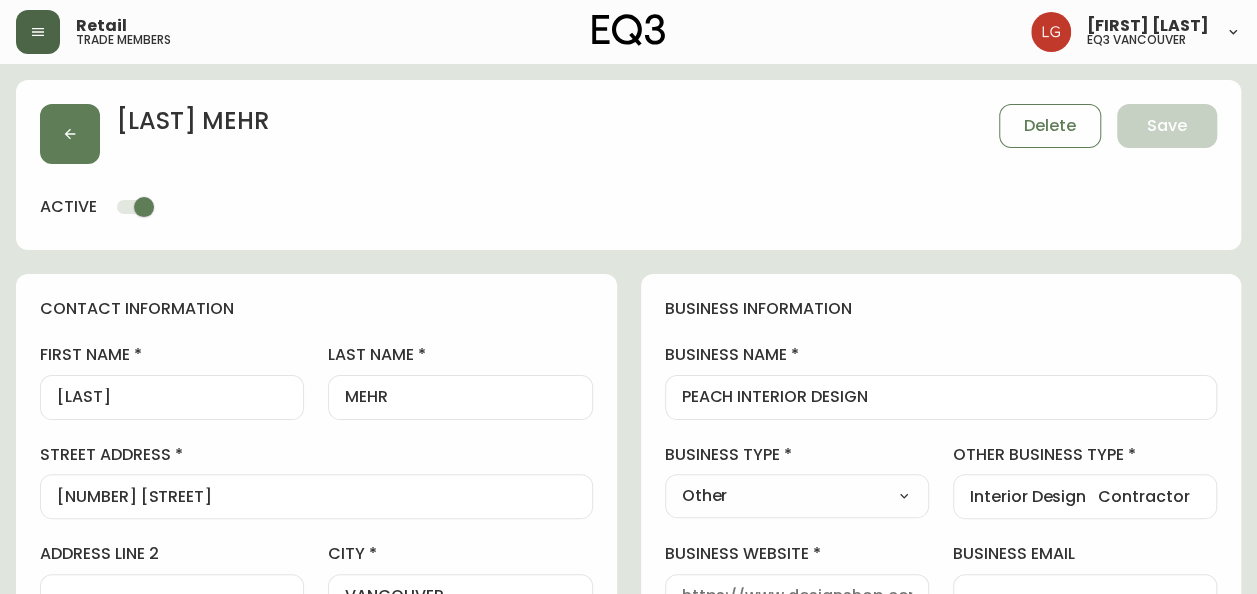 type on "EQ3 Vancouver" 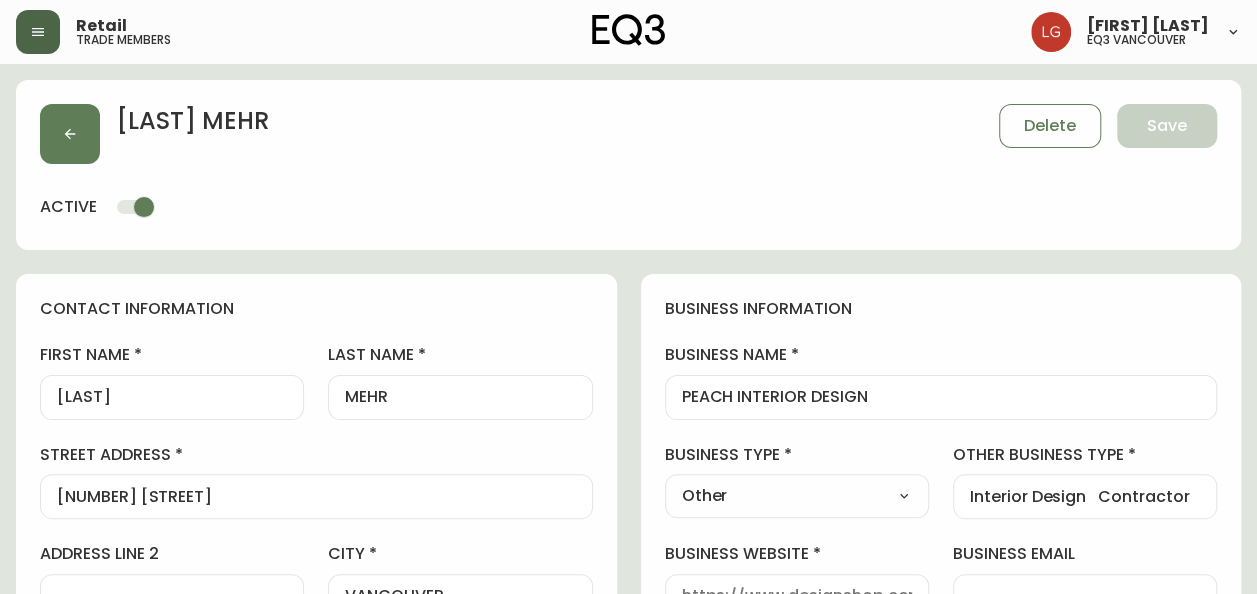 select on "cjw10z96p001r6gs00juufhhe" 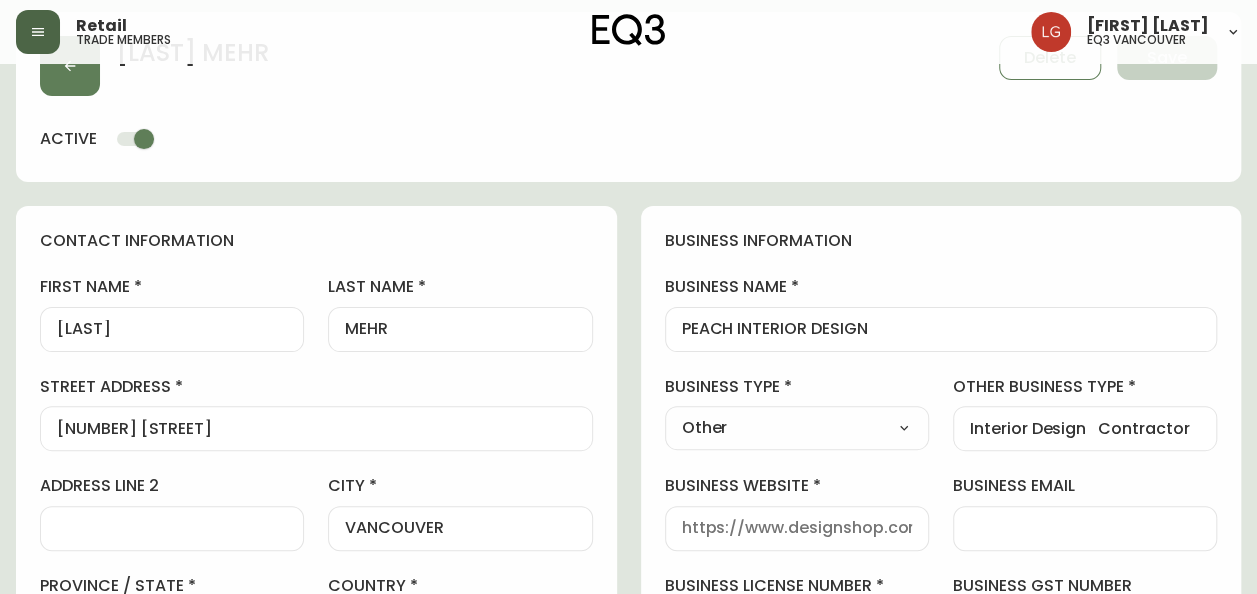 scroll, scrollTop: 100, scrollLeft: 0, axis: vertical 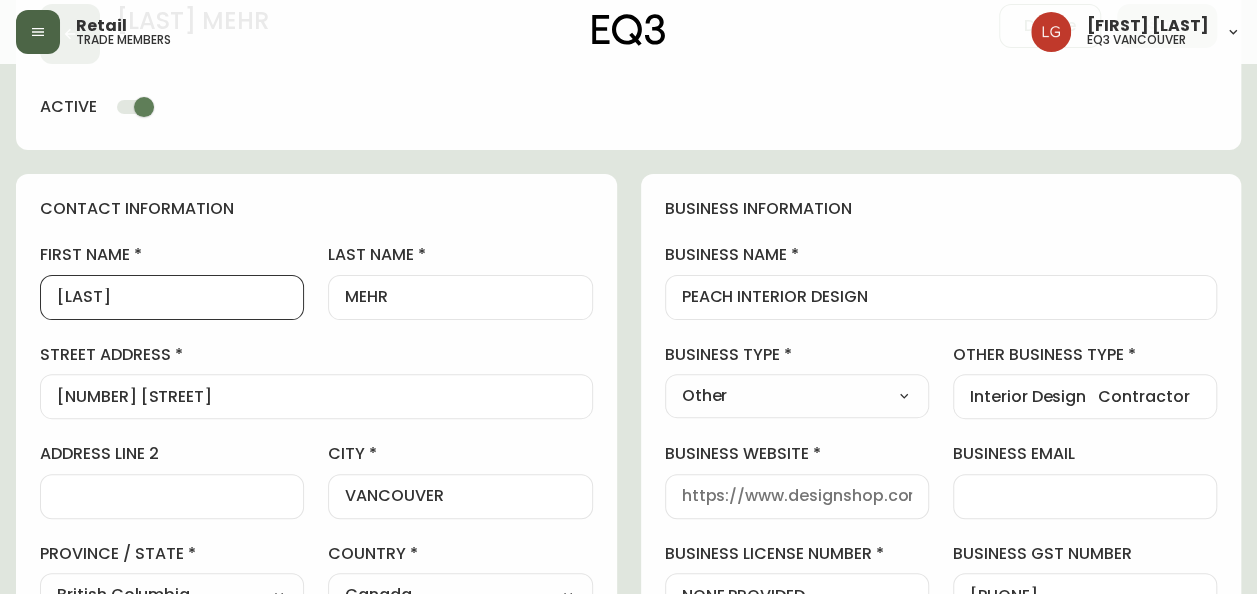 drag, startPoint x: 156, startPoint y: 292, endPoint x: -4, endPoint y: 269, distance: 161.64467 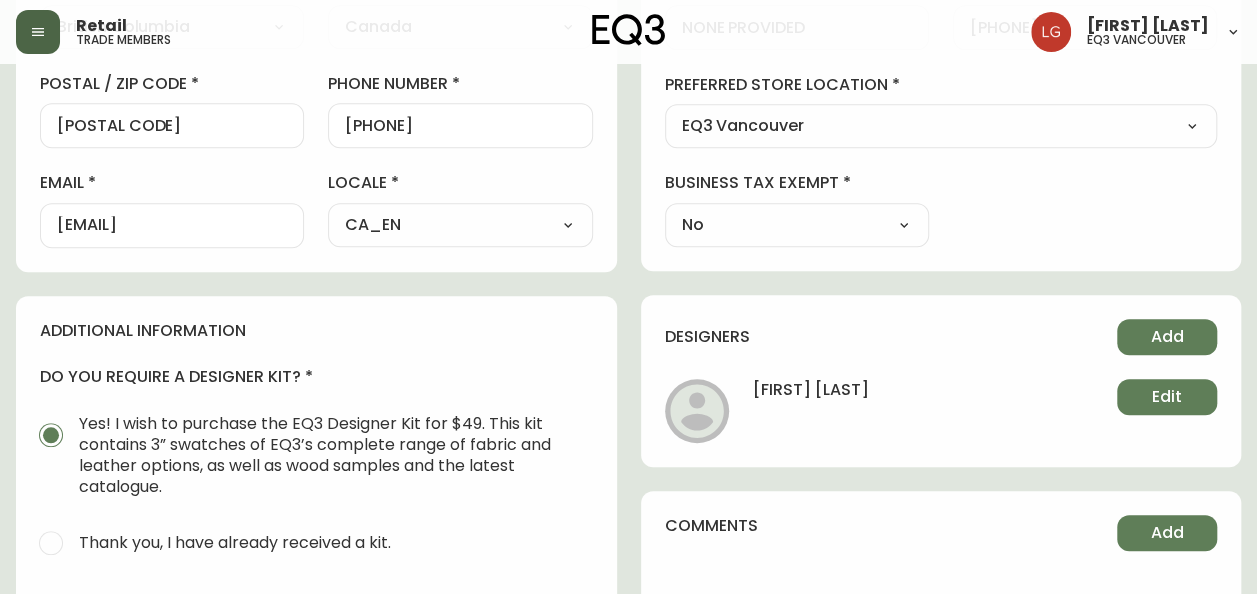 scroll, scrollTop: 700, scrollLeft: 0, axis: vertical 